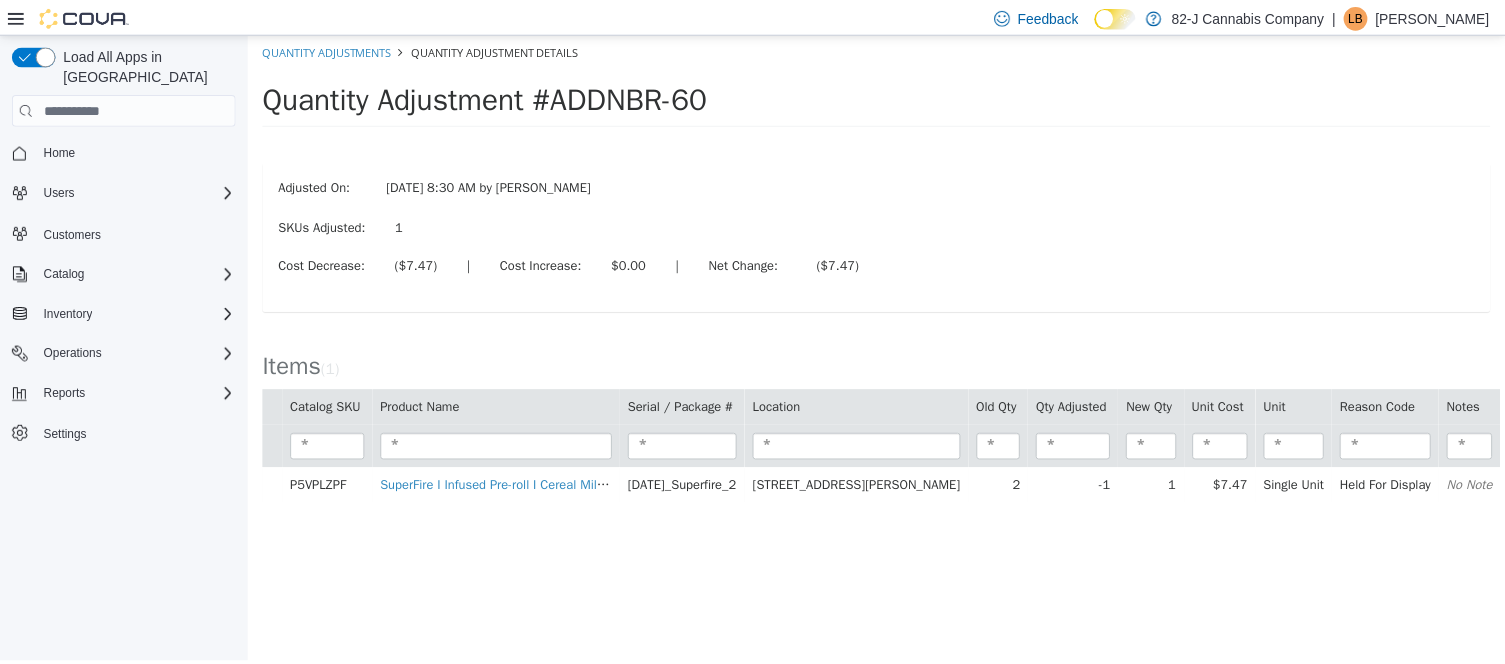 scroll, scrollTop: 0, scrollLeft: 0, axis: both 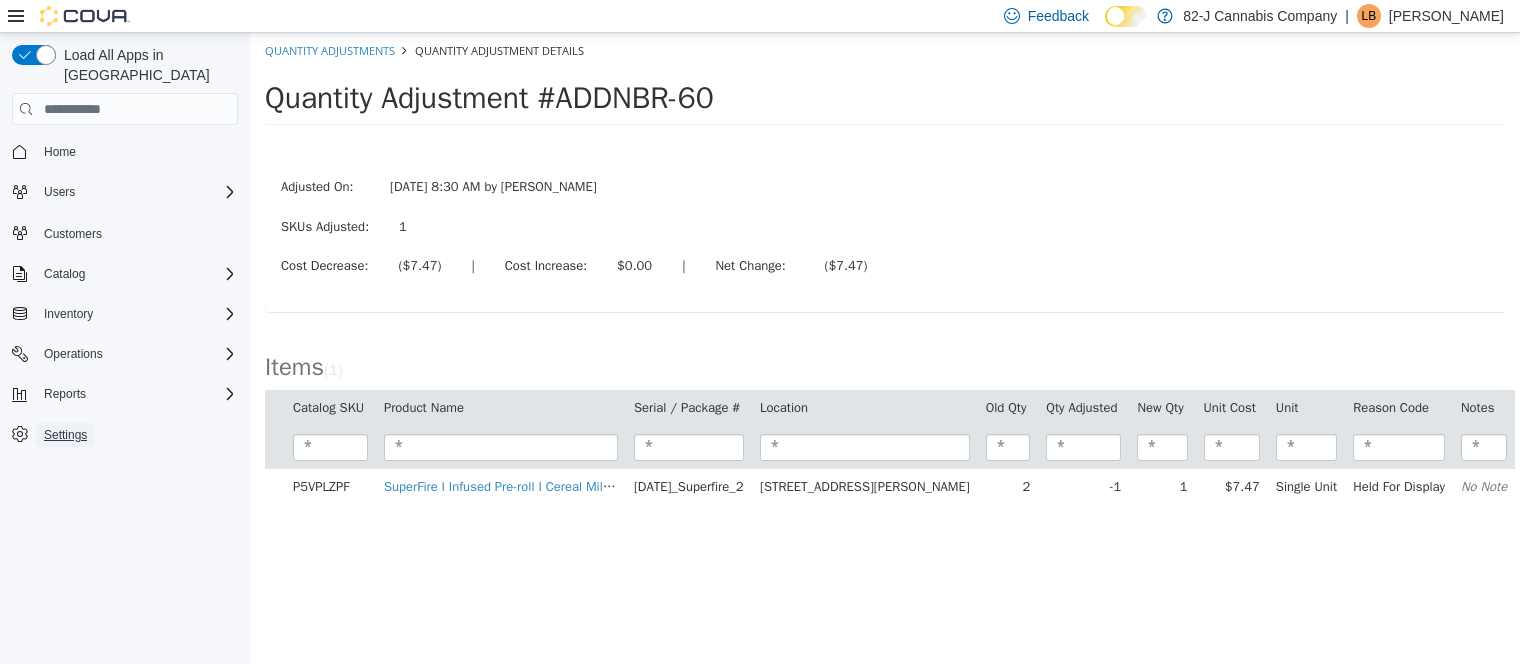 click on "Settings" at bounding box center (65, 435) 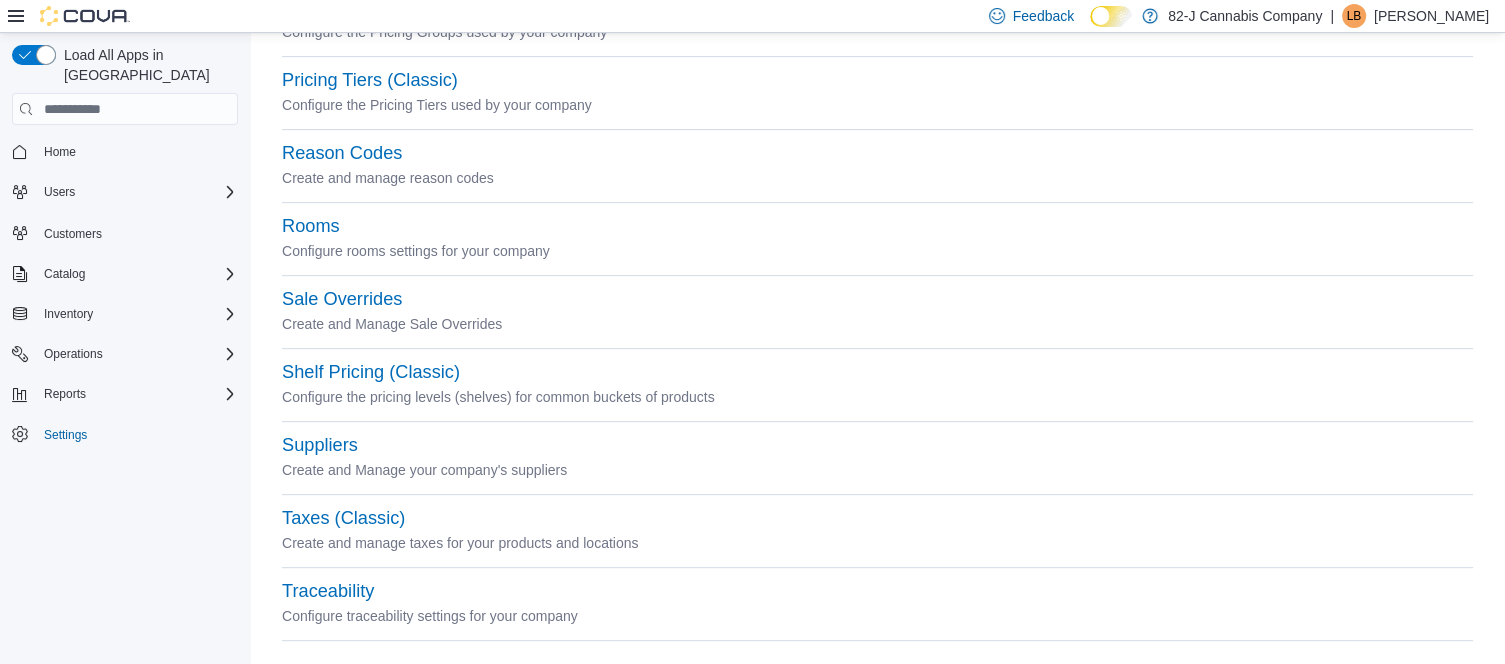 scroll, scrollTop: 889, scrollLeft: 0, axis: vertical 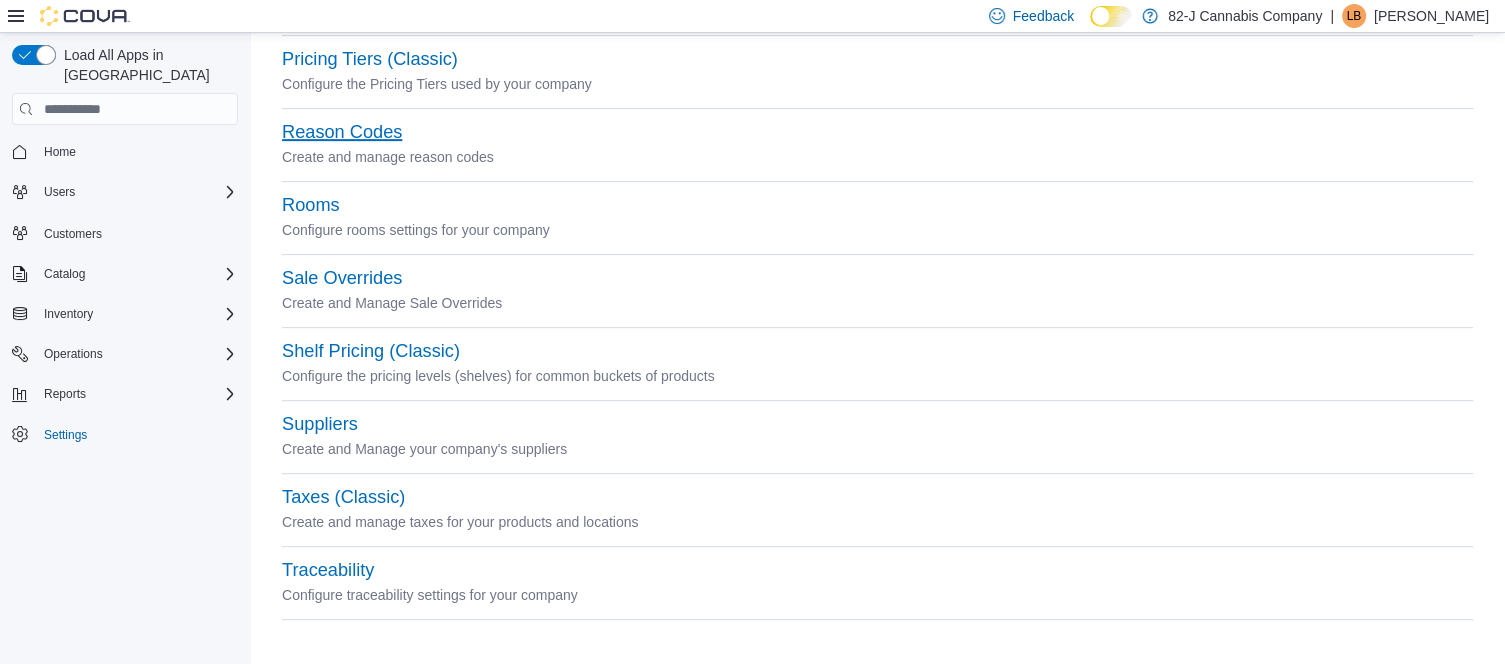 click on "Reason Codes" at bounding box center [342, 132] 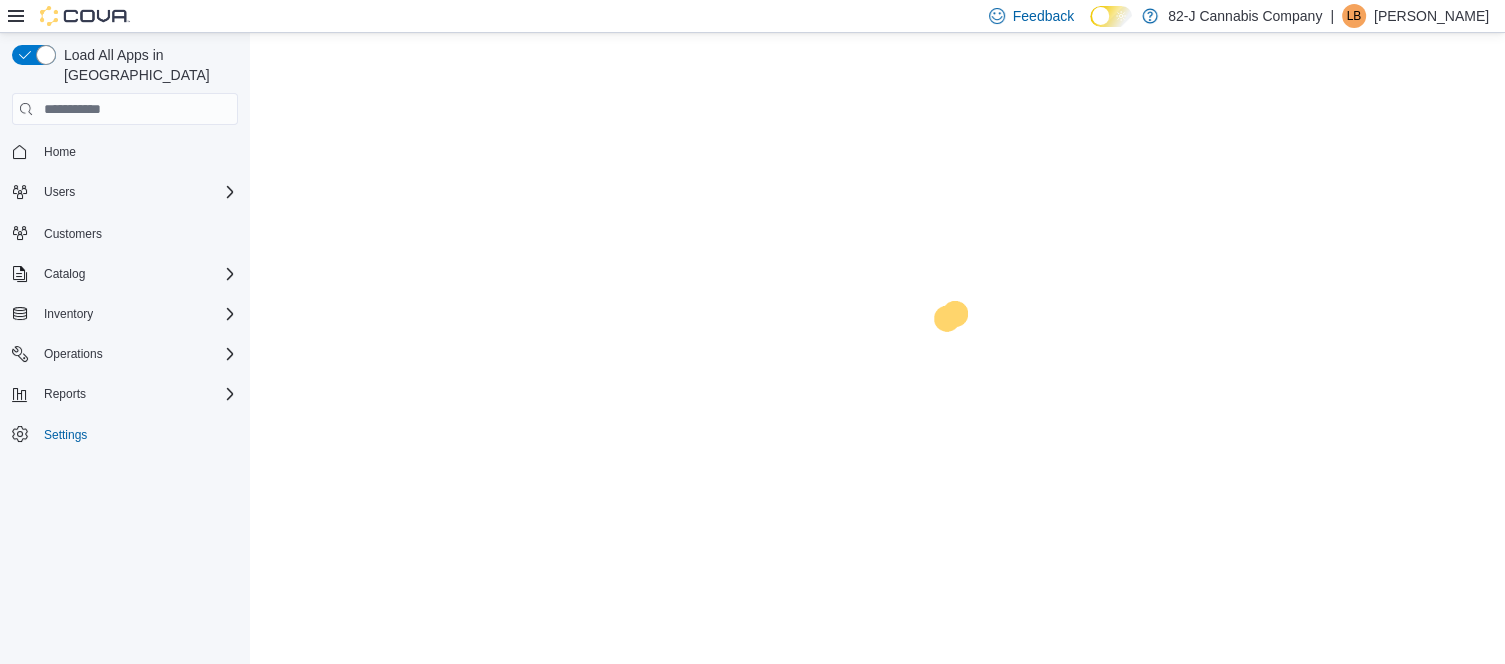 scroll, scrollTop: 0, scrollLeft: 0, axis: both 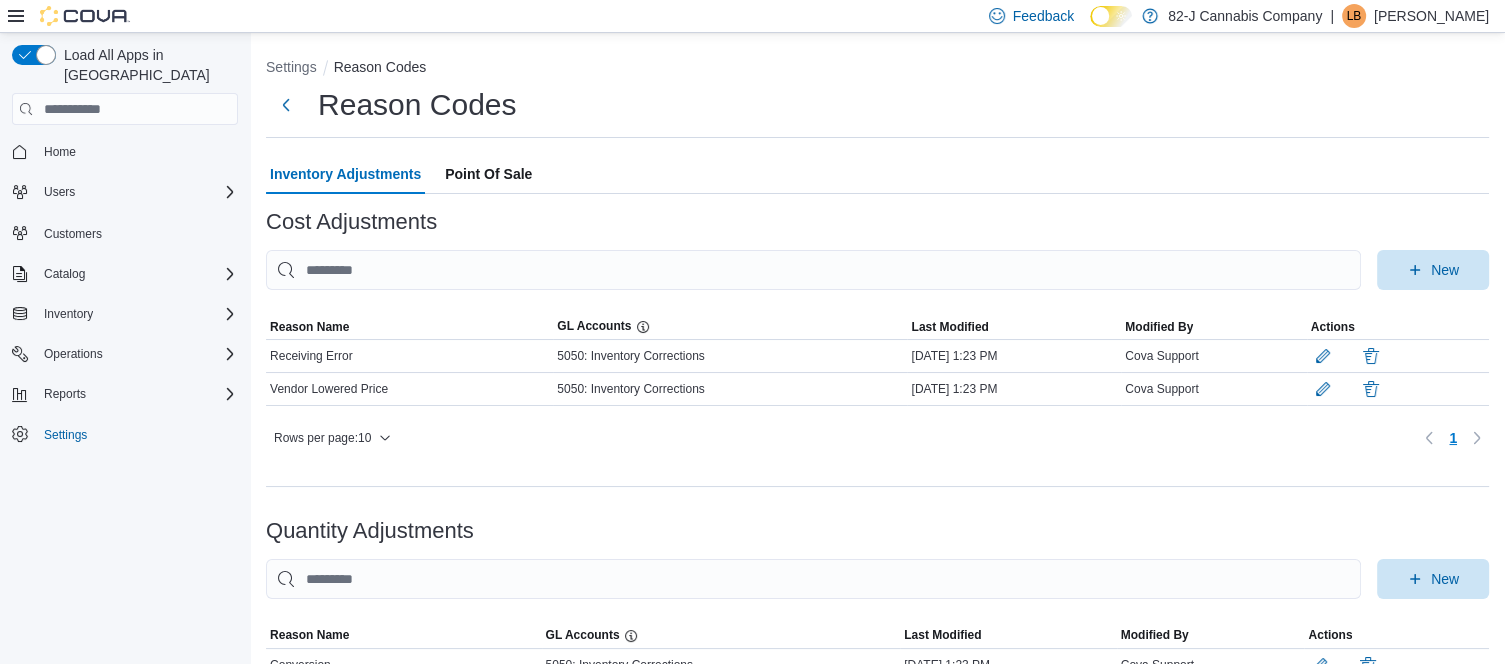 click on "Point Of Sale" at bounding box center [488, 174] 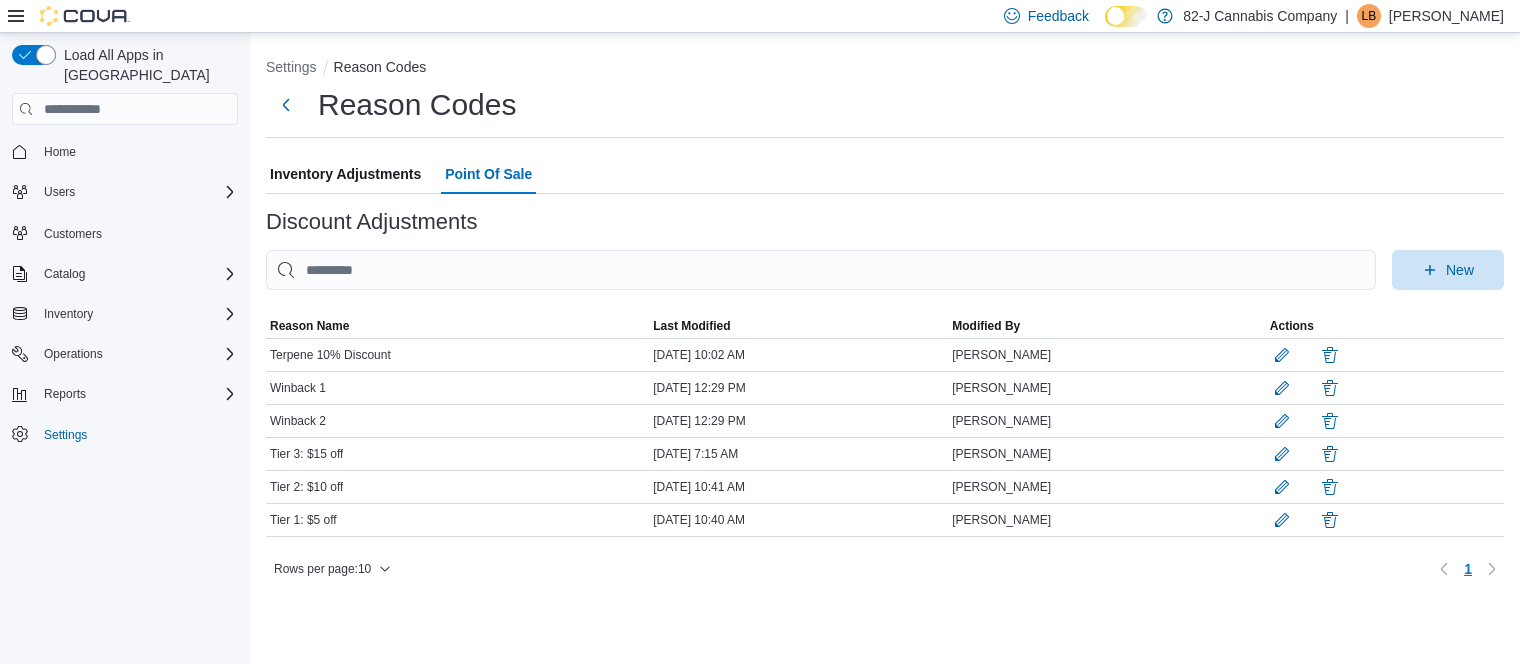 click on "Inventory Adjustments" at bounding box center (345, 174) 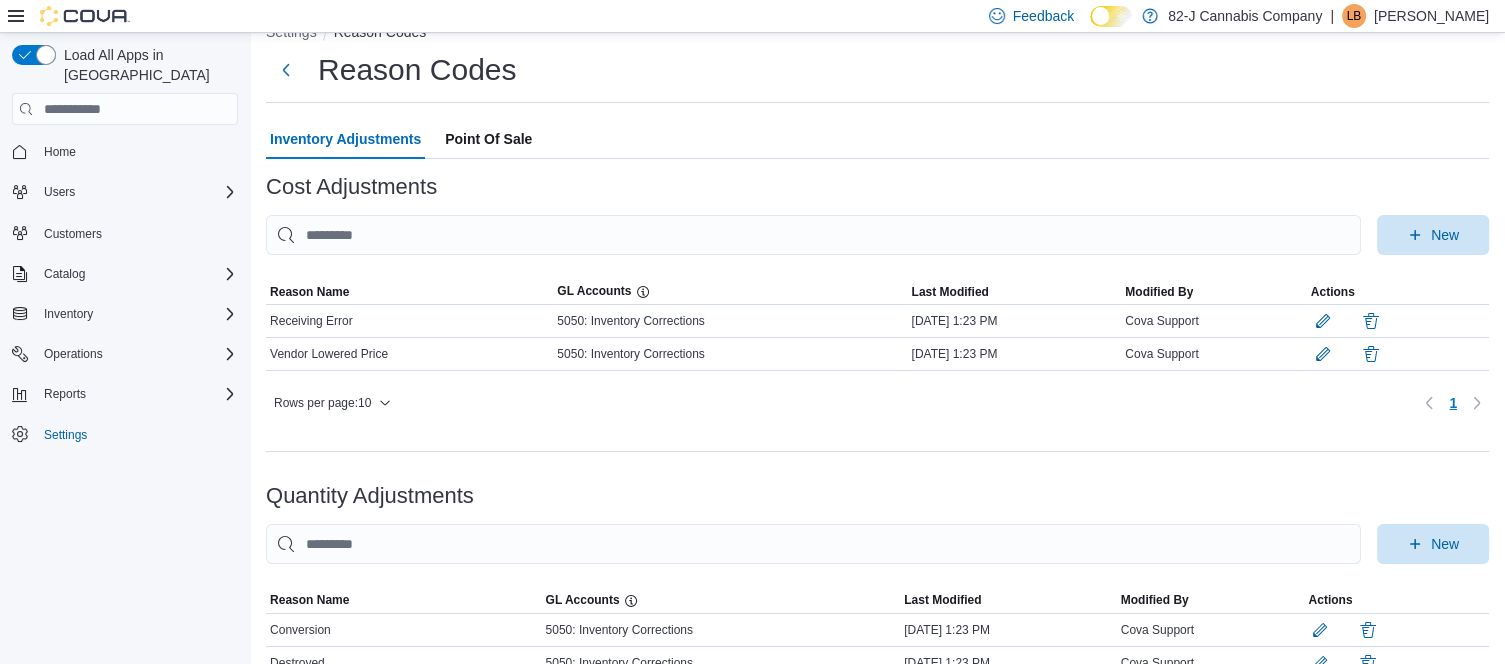 scroll, scrollTop: 34, scrollLeft: 0, axis: vertical 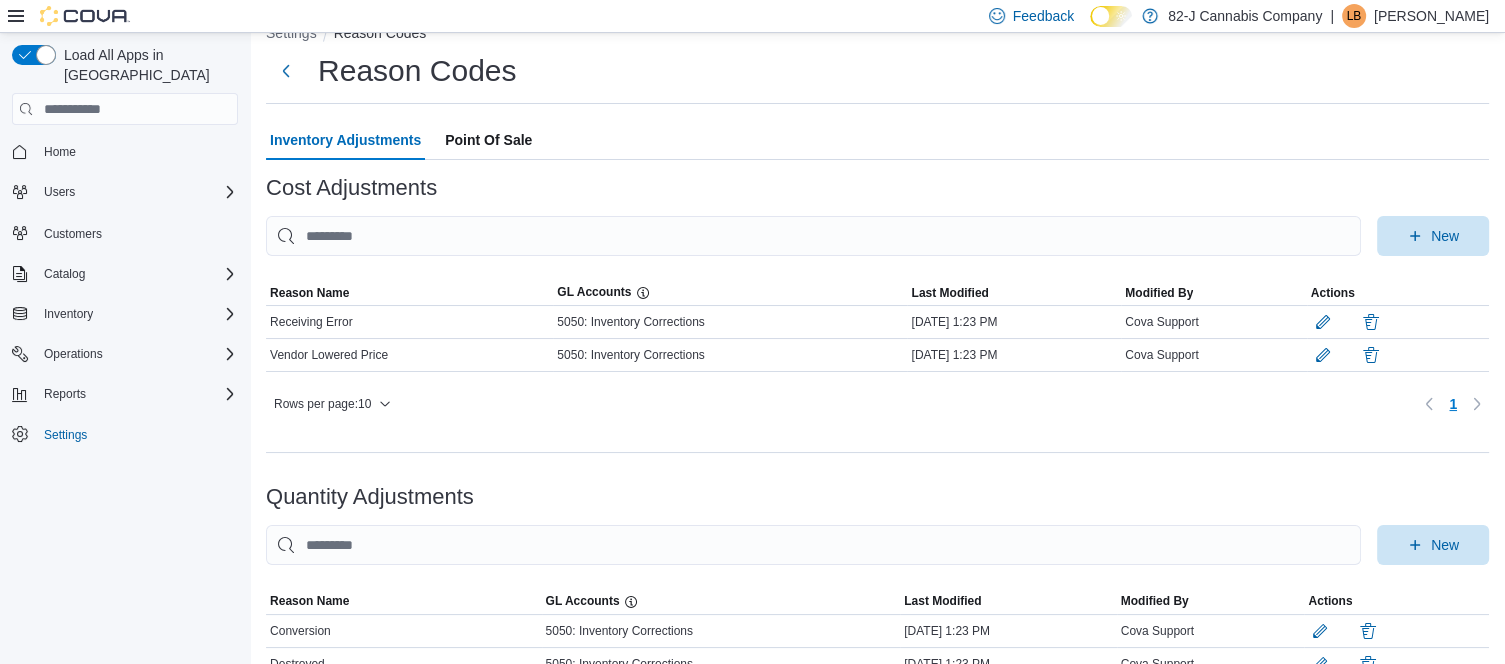 click on "Point Of Sale" at bounding box center [488, 140] 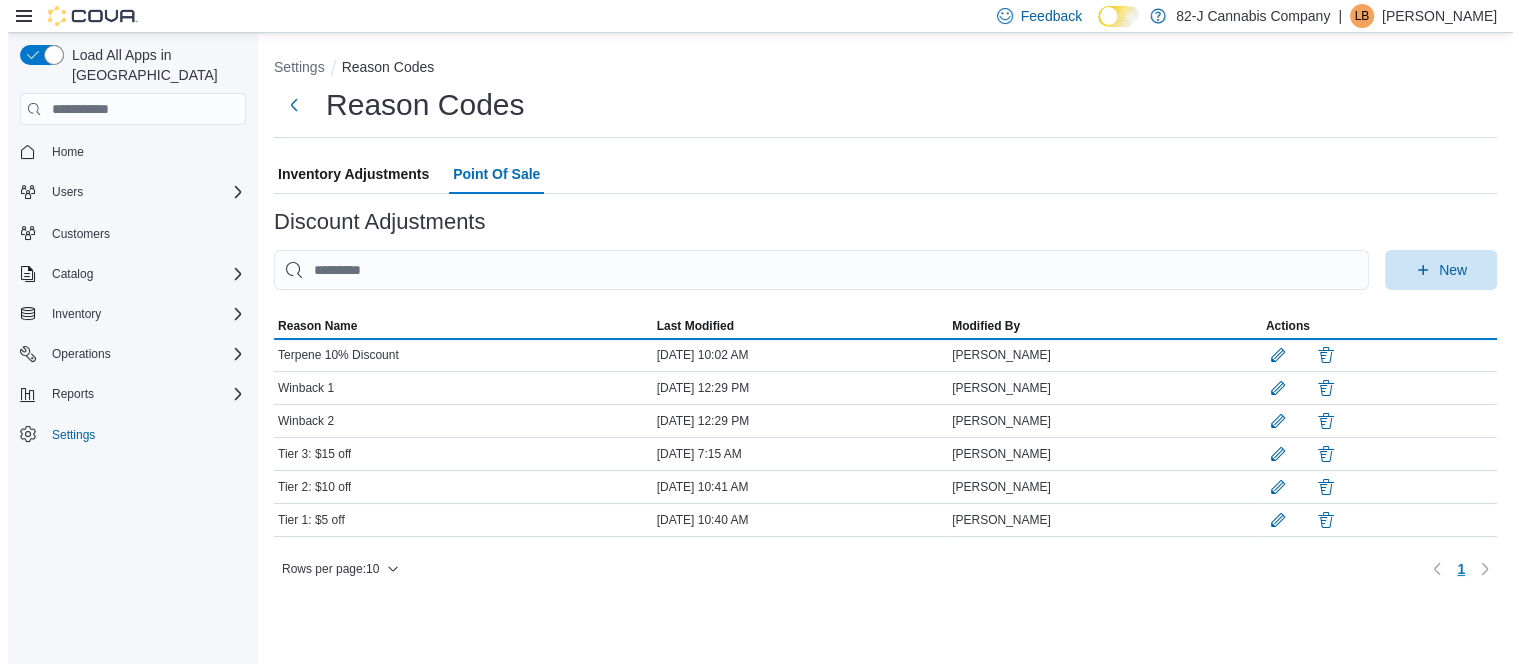scroll, scrollTop: 0, scrollLeft: 0, axis: both 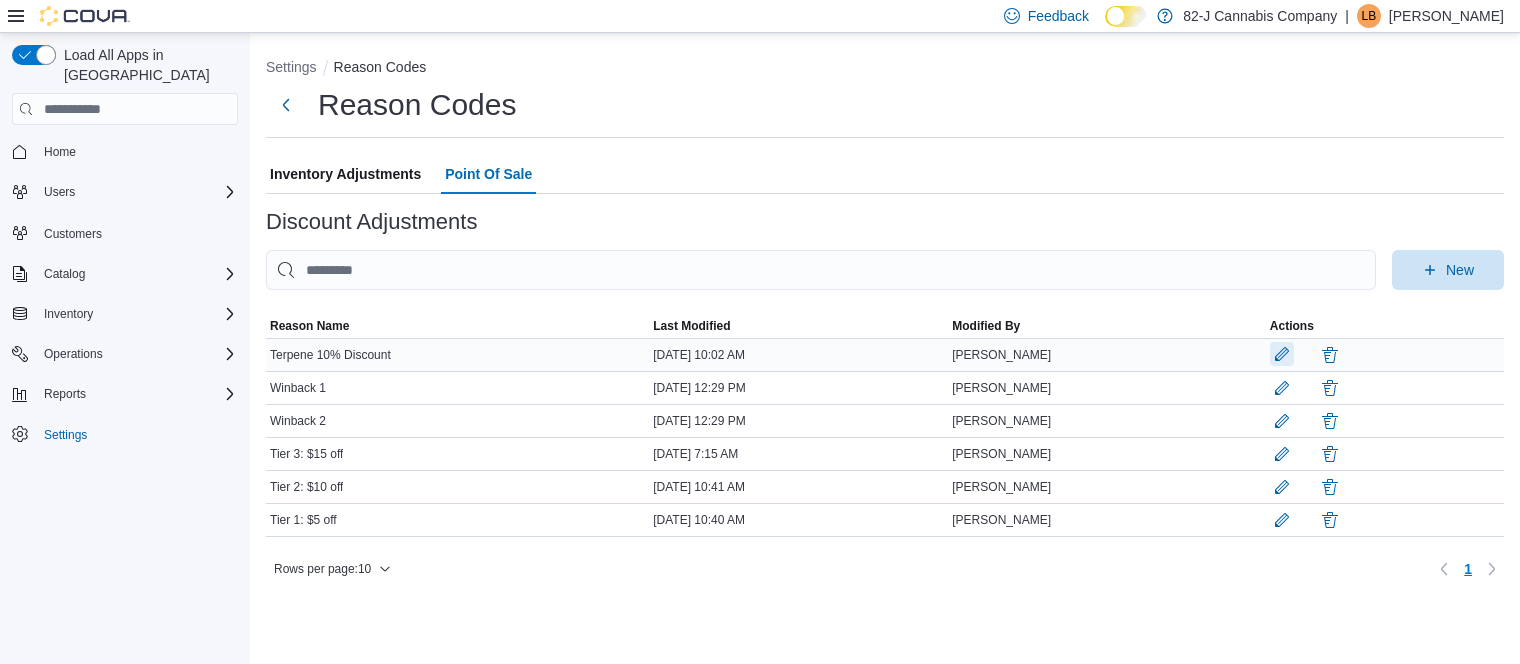 click at bounding box center [1282, 354] 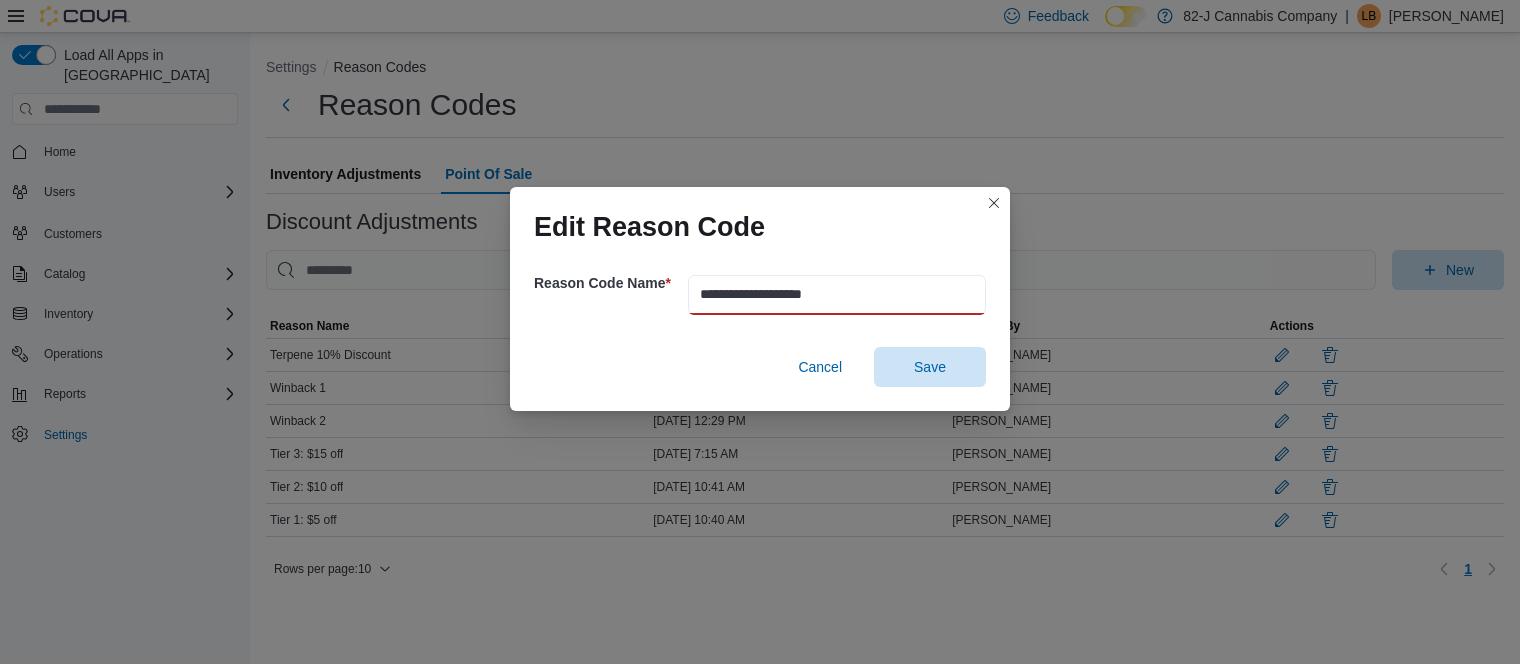 drag, startPoint x: 783, startPoint y: 301, endPoint x: 688, endPoint y: 296, distance: 95.131485 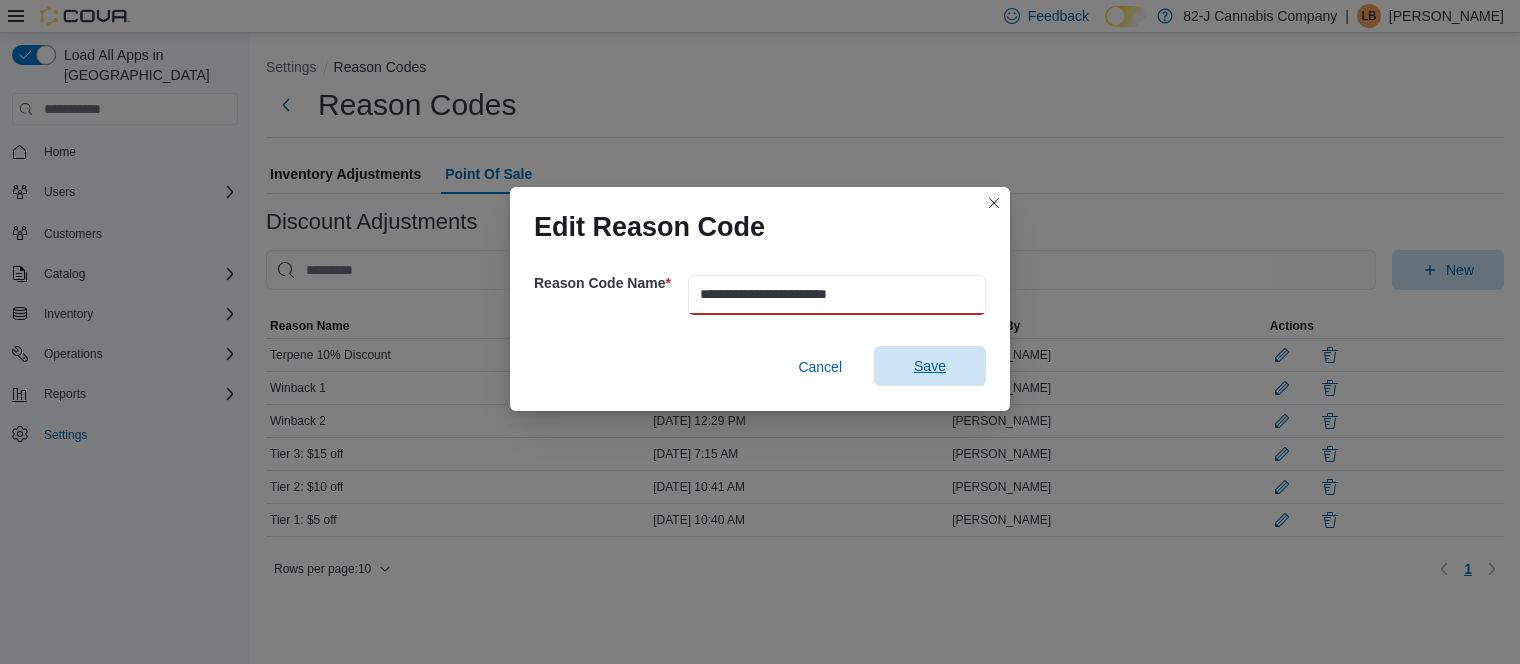 type on "**********" 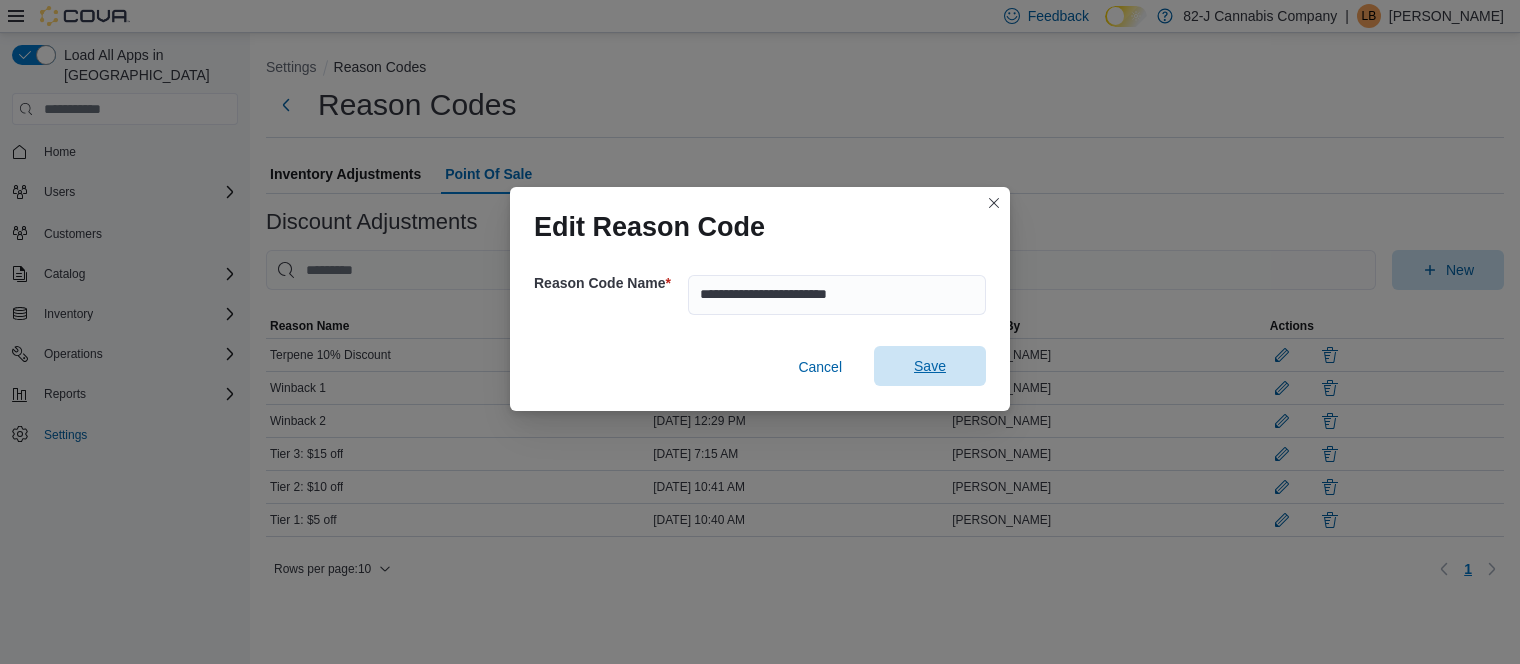 click on "Save" at bounding box center [930, 366] 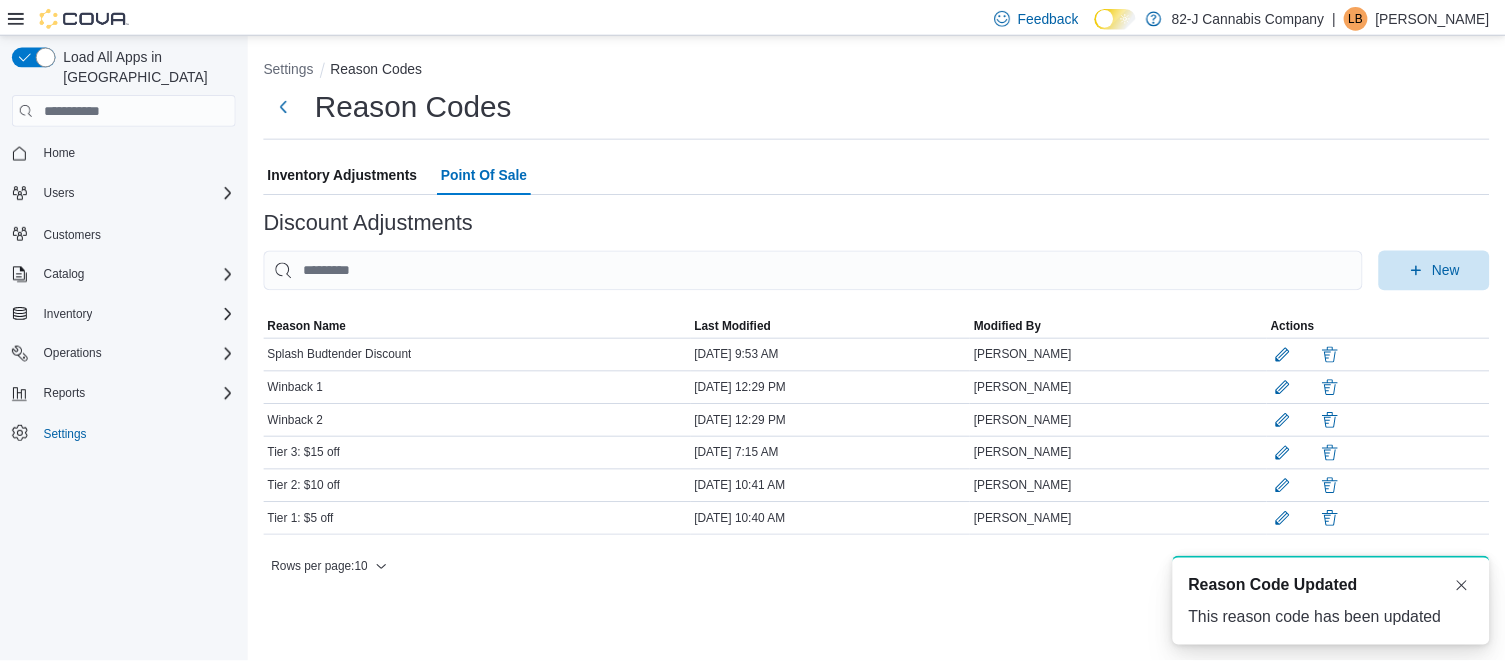 scroll, scrollTop: 0, scrollLeft: 0, axis: both 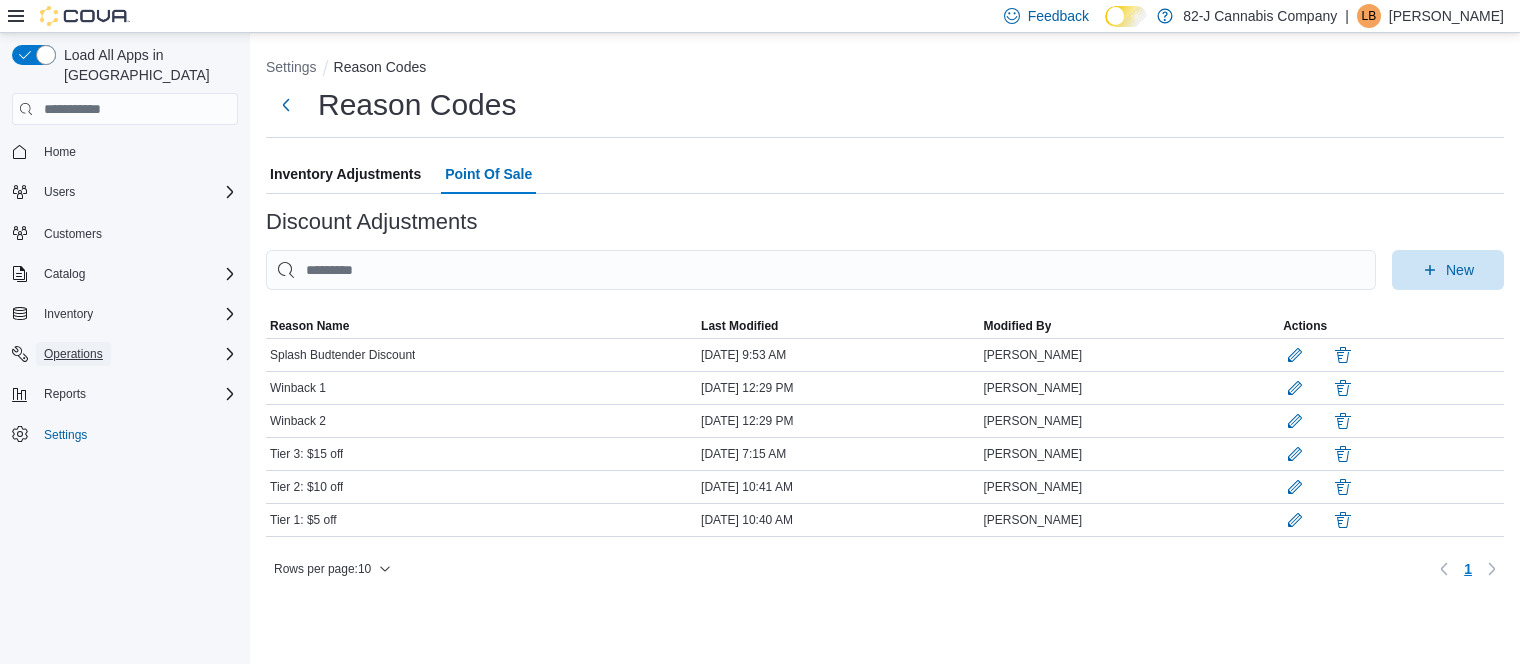 click on "Operations" at bounding box center (73, 354) 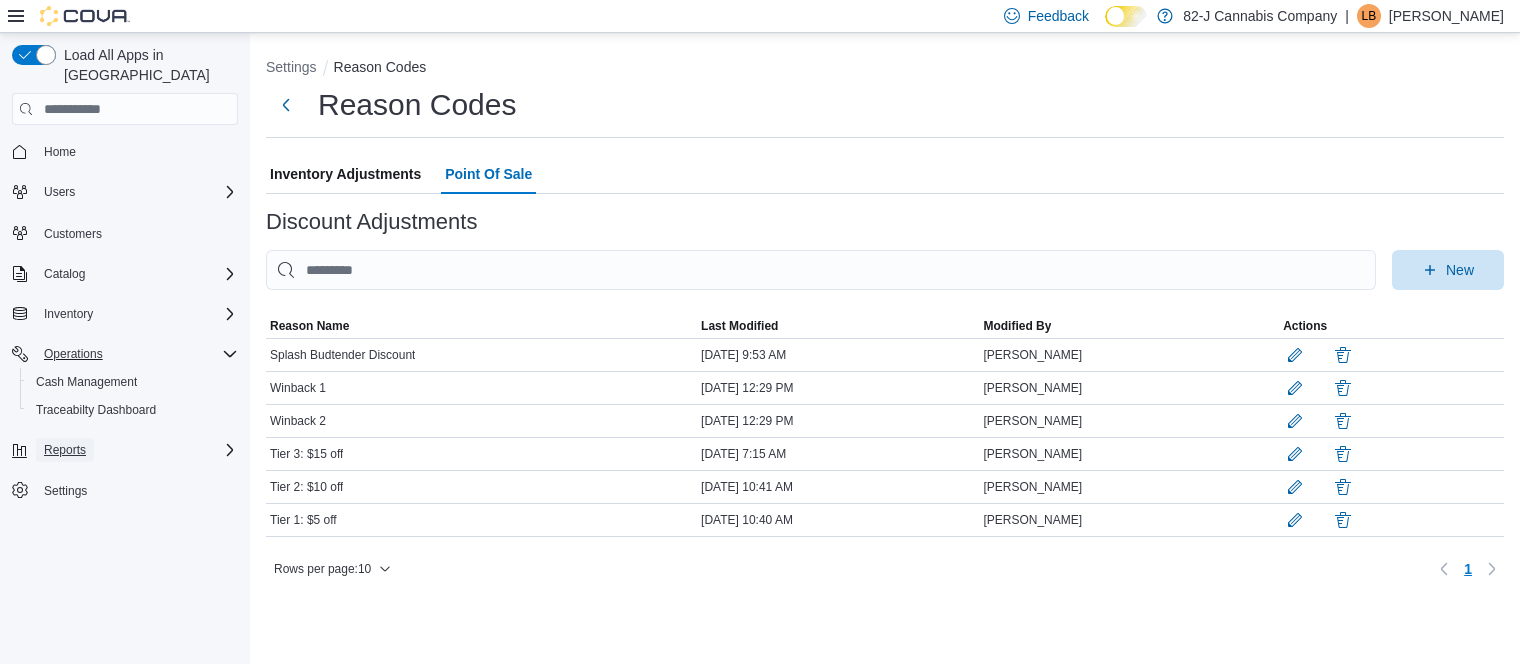 click on "Reports" at bounding box center [65, 450] 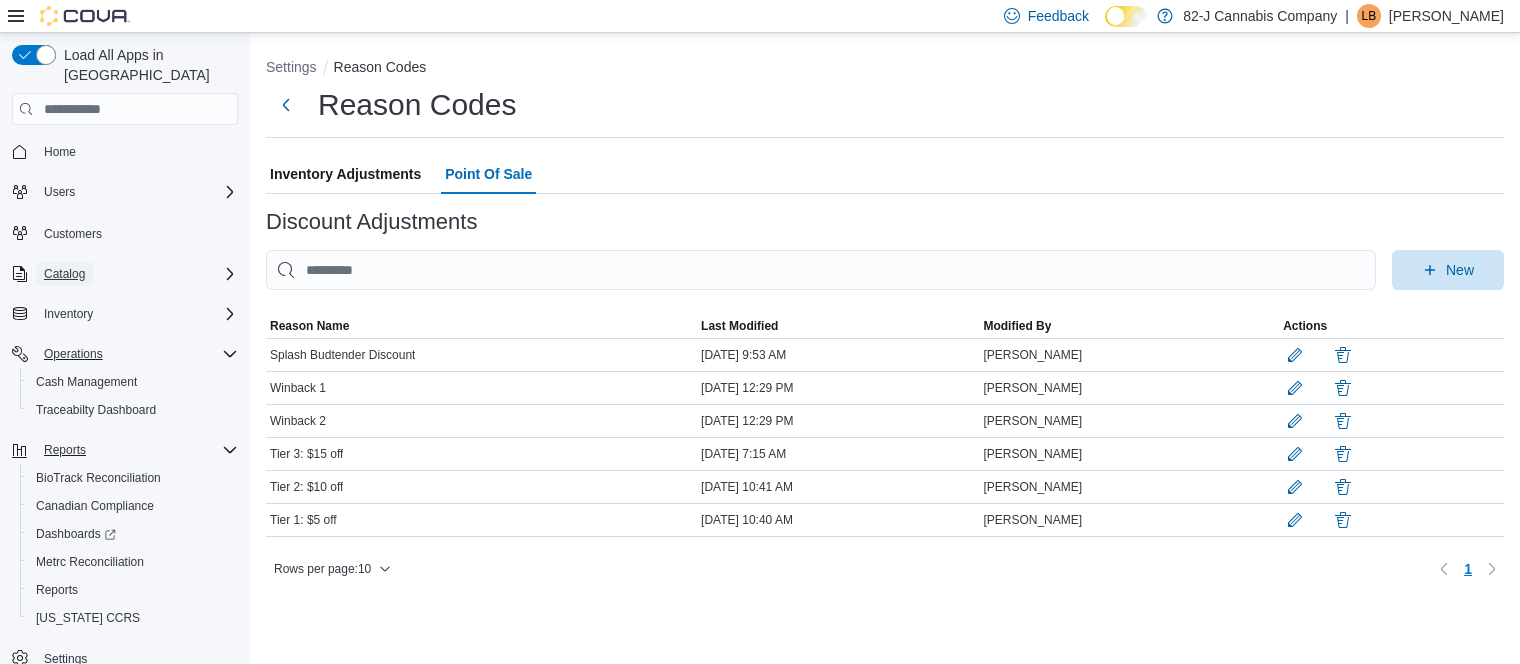 click on "Catalog" at bounding box center [64, 274] 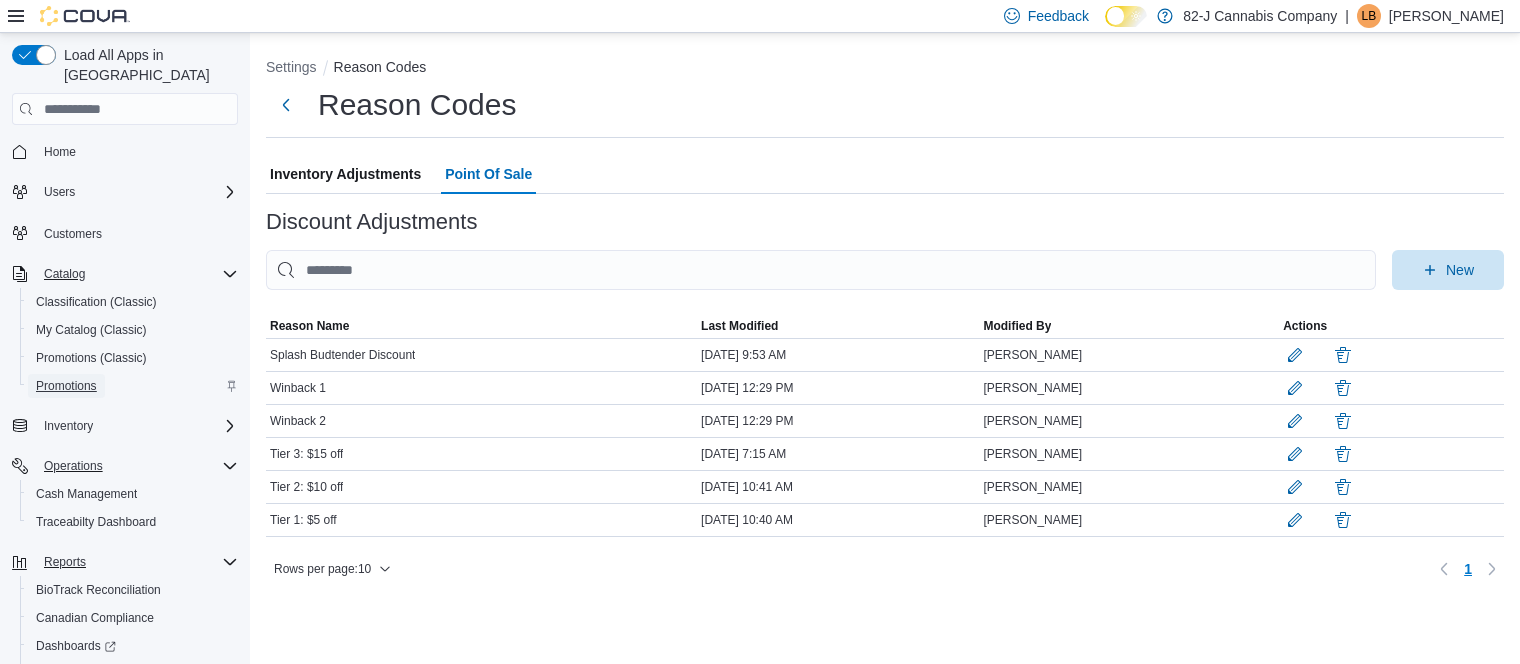 click on "Promotions" at bounding box center [66, 386] 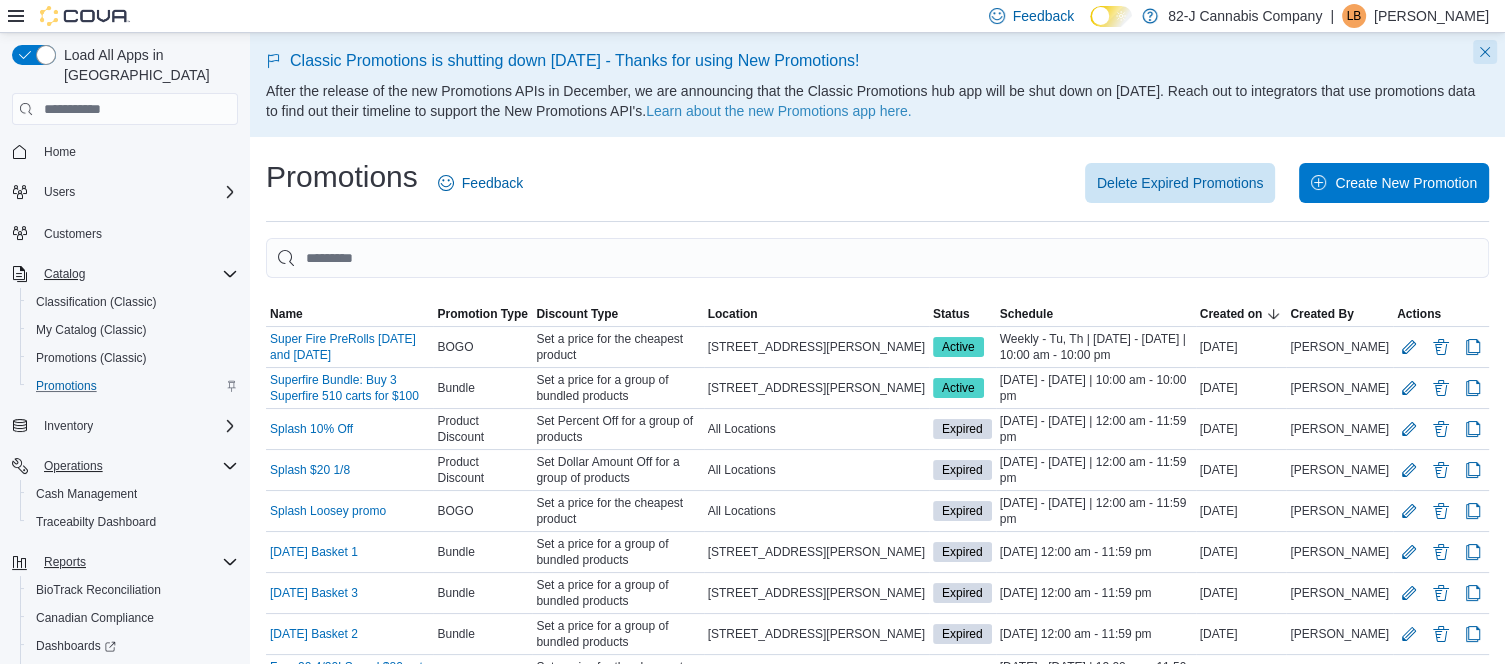 click at bounding box center [1485, 52] 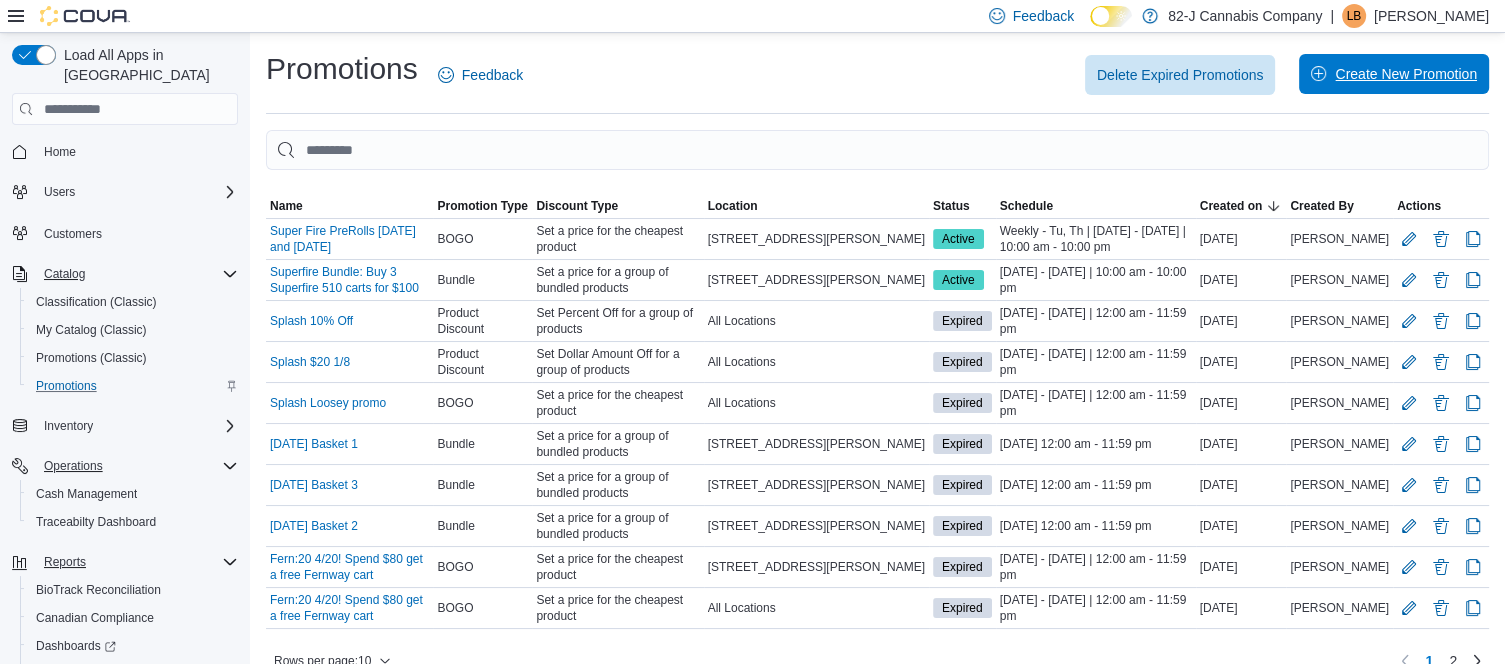 click on "Create New Promotion" at bounding box center [1406, 74] 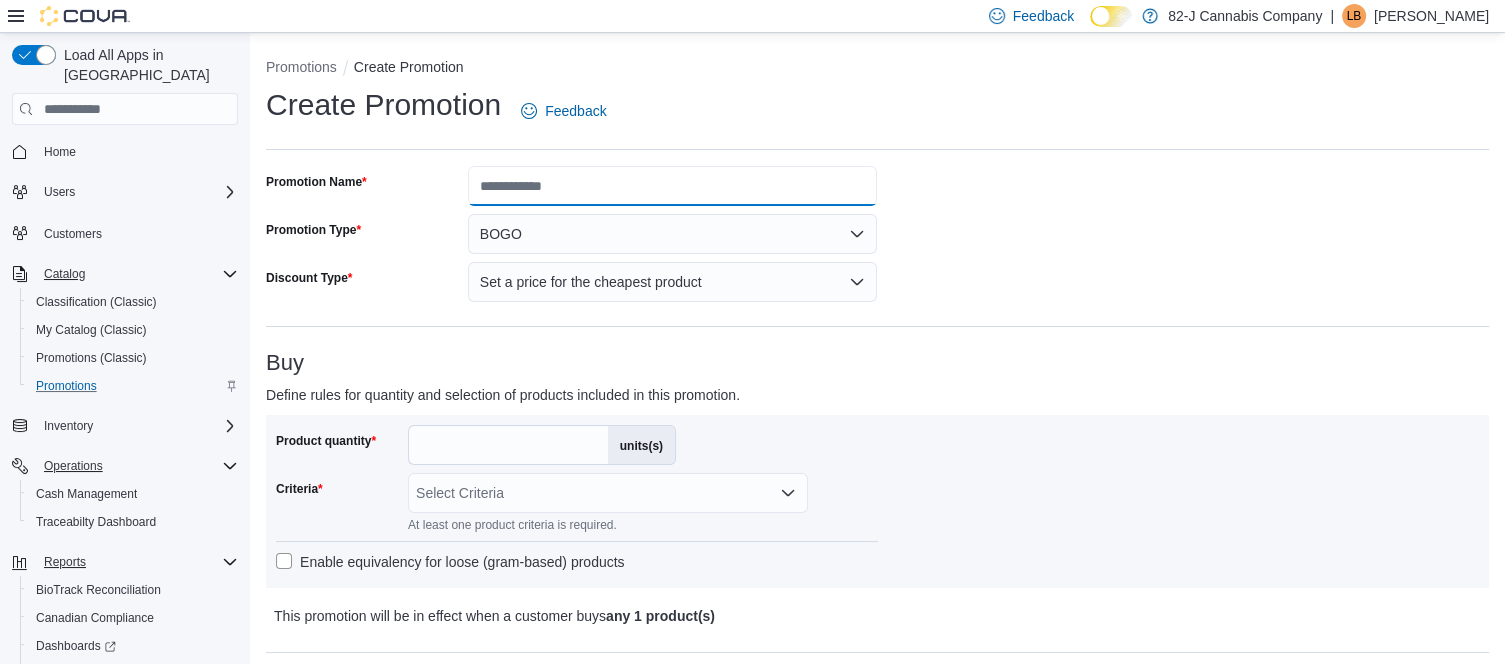 click on "Promotion Name" at bounding box center (673, 186) 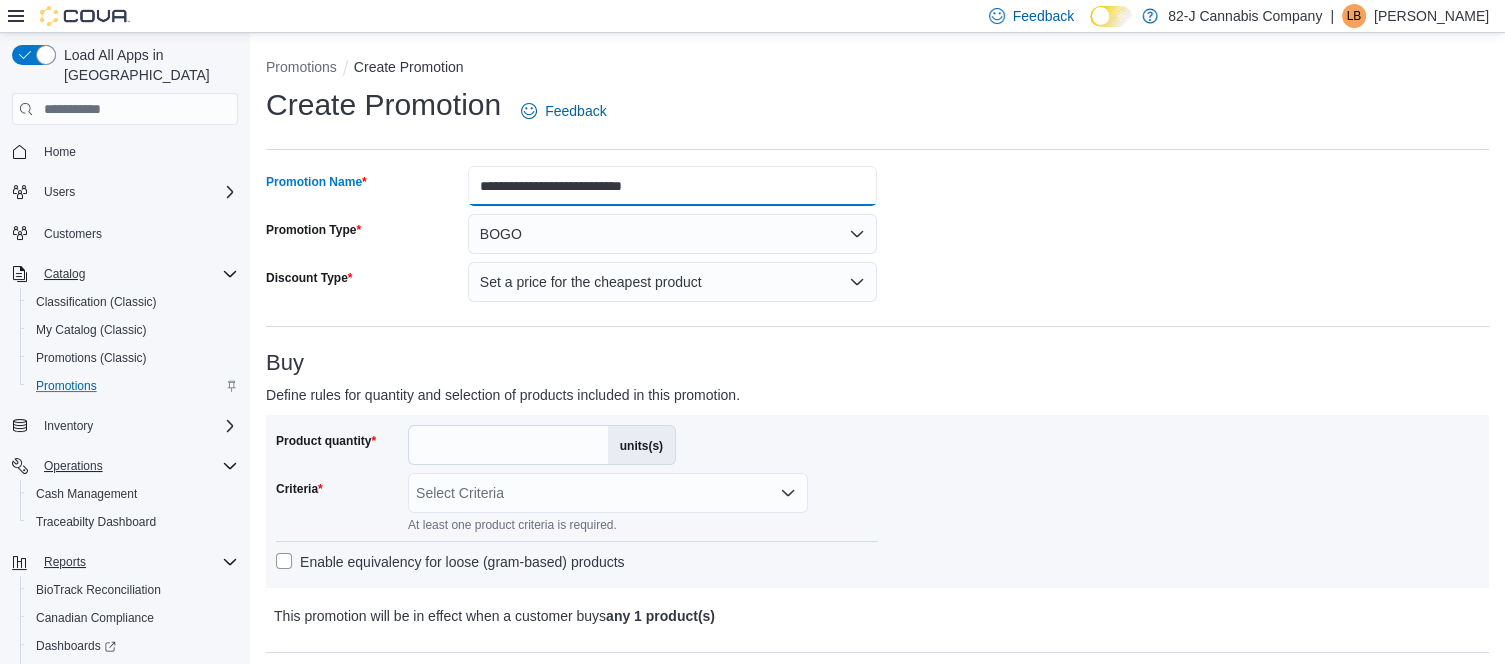 type on "**********" 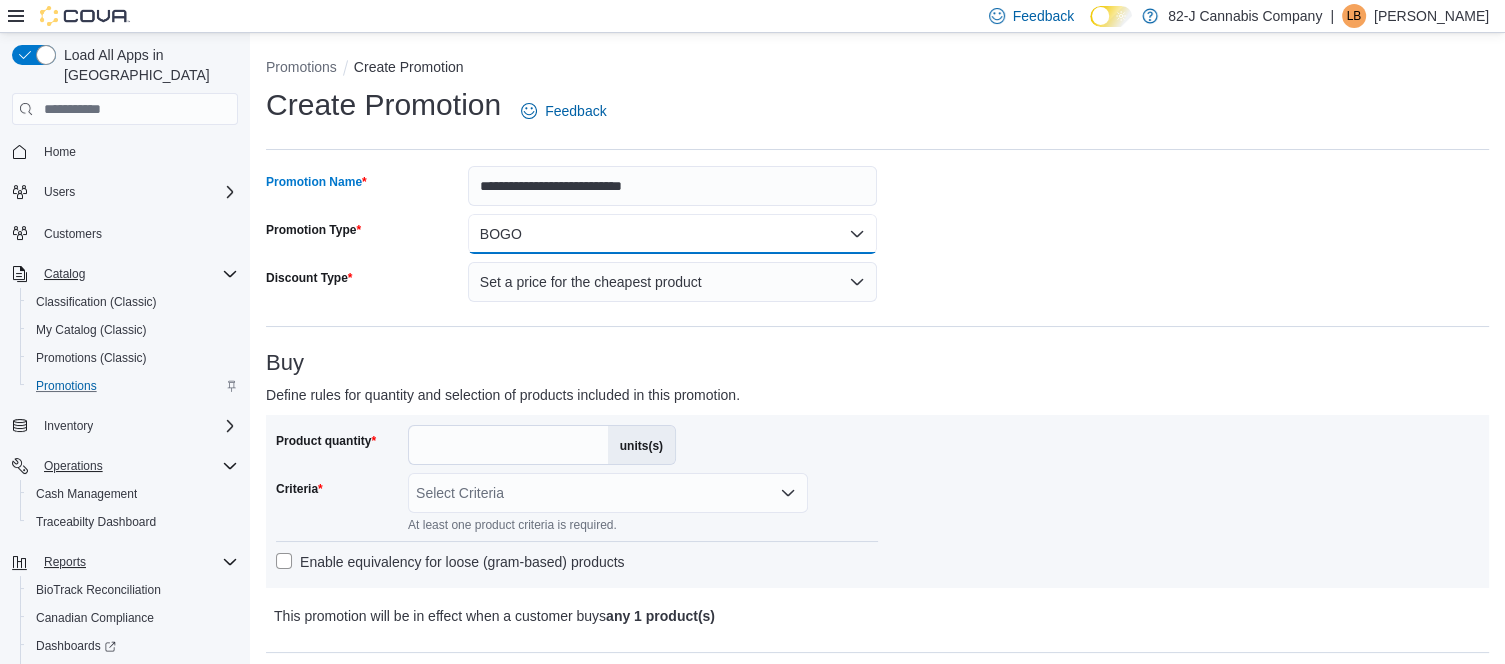 click on "BOGO" at bounding box center (673, 234) 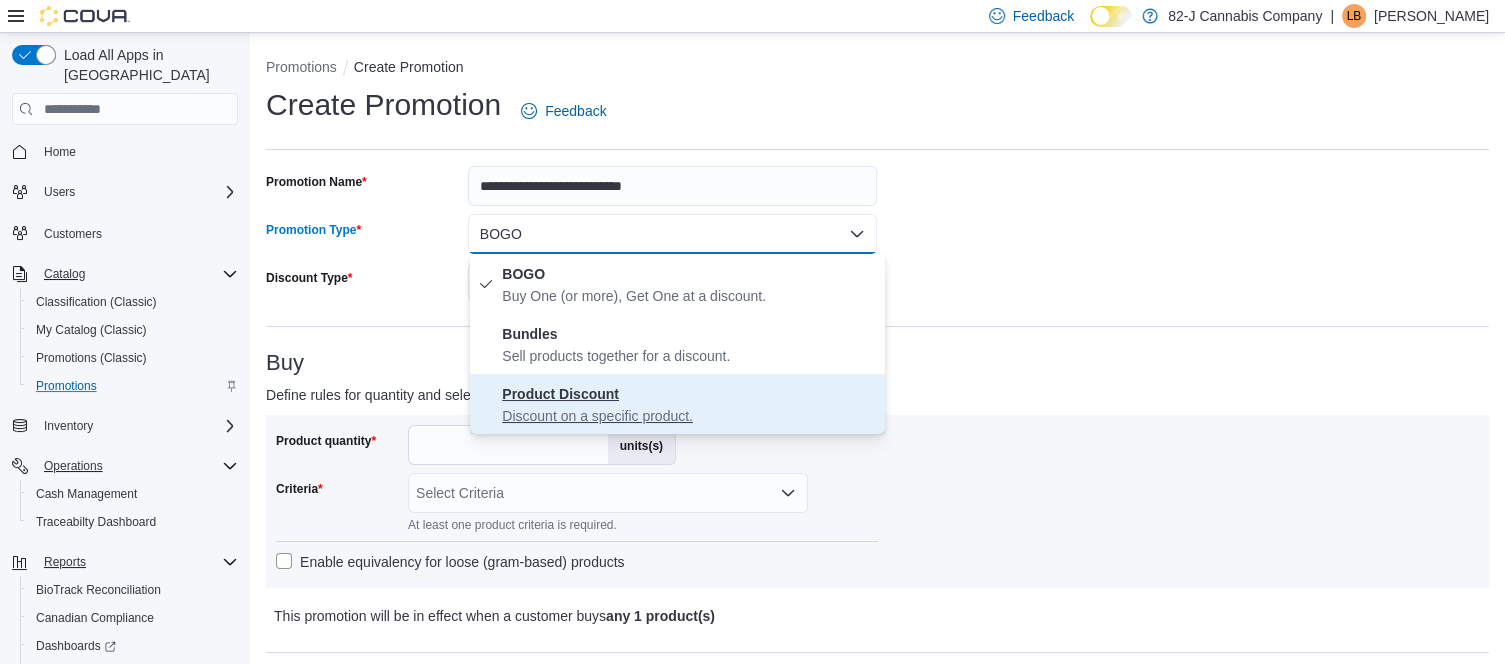 click on "Product Discount Discount on a specific product." at bounding box center (689, 404) 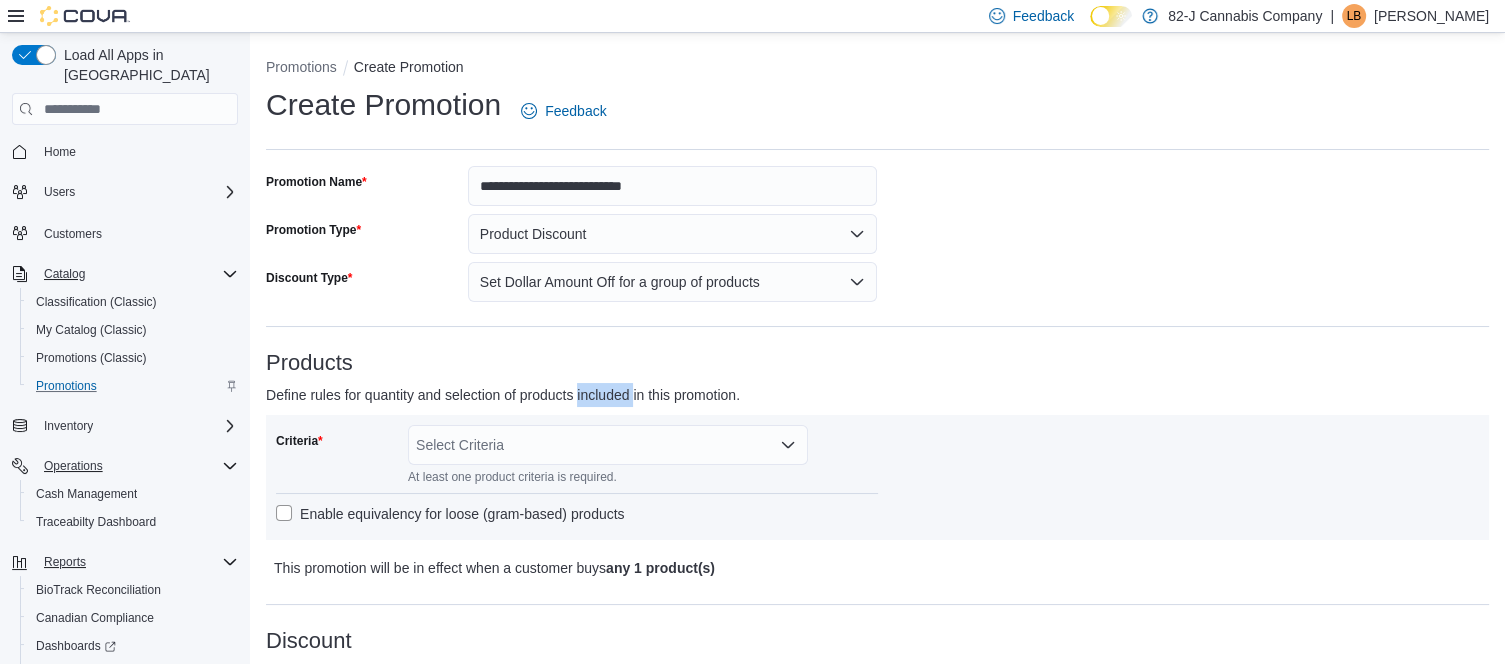 click on "Define rules for quantity and selection of products included in this promotion." at bounding box center [724, 395] 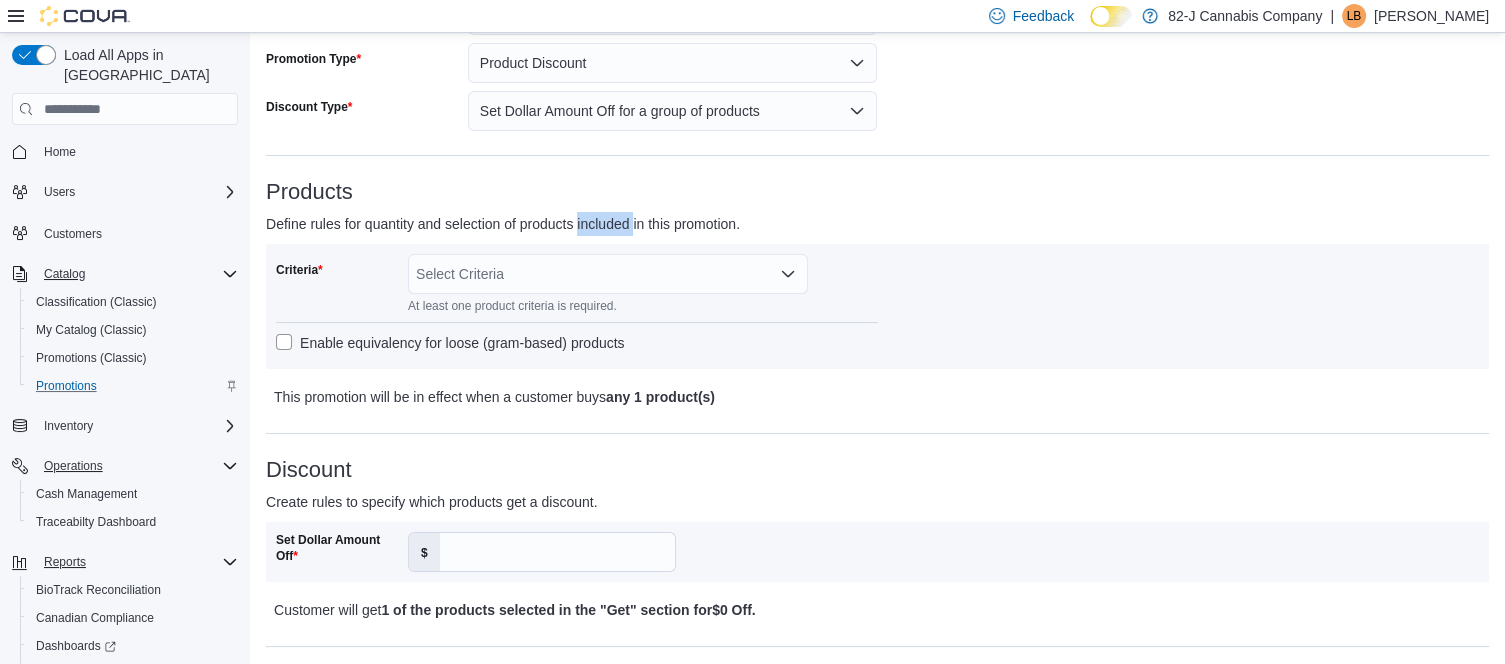 scroll, scrollTop: 172, scrollLeft: 0, axis: vertical 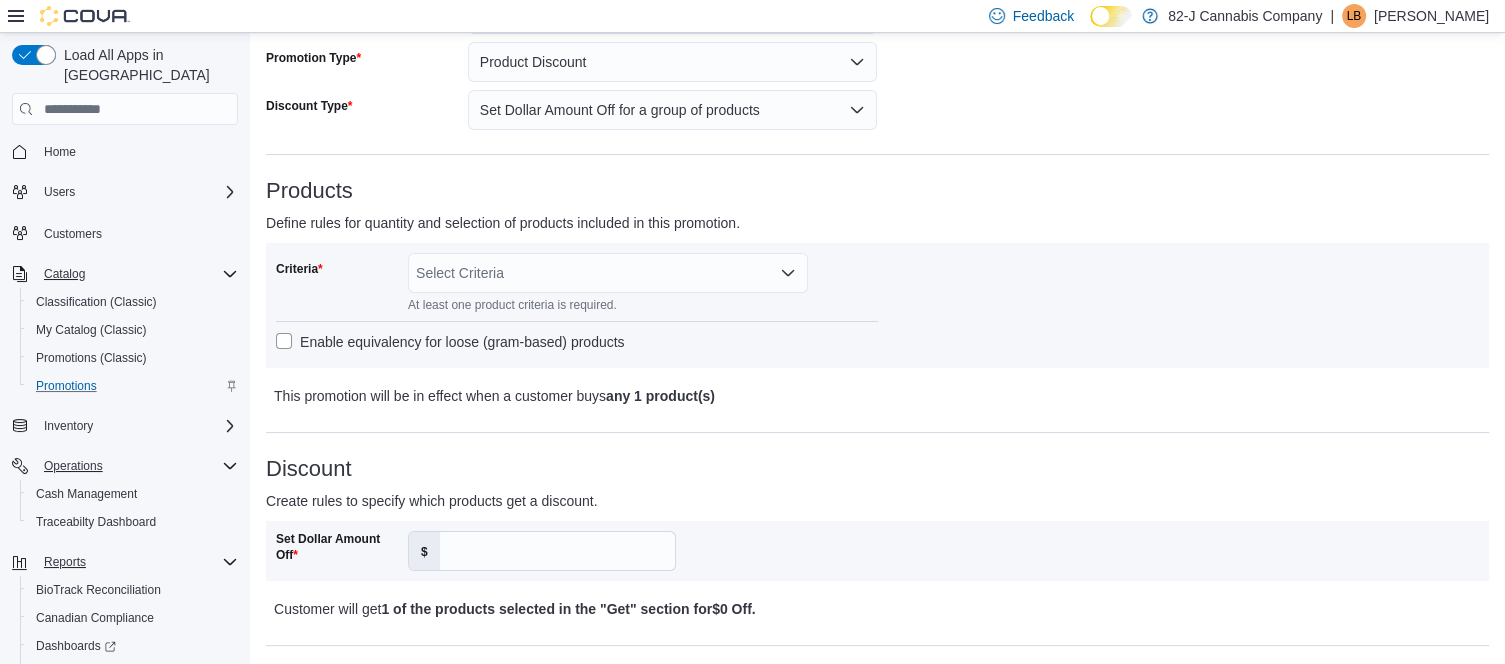 click on "Select Criteria" at bounding box center (608, 273) 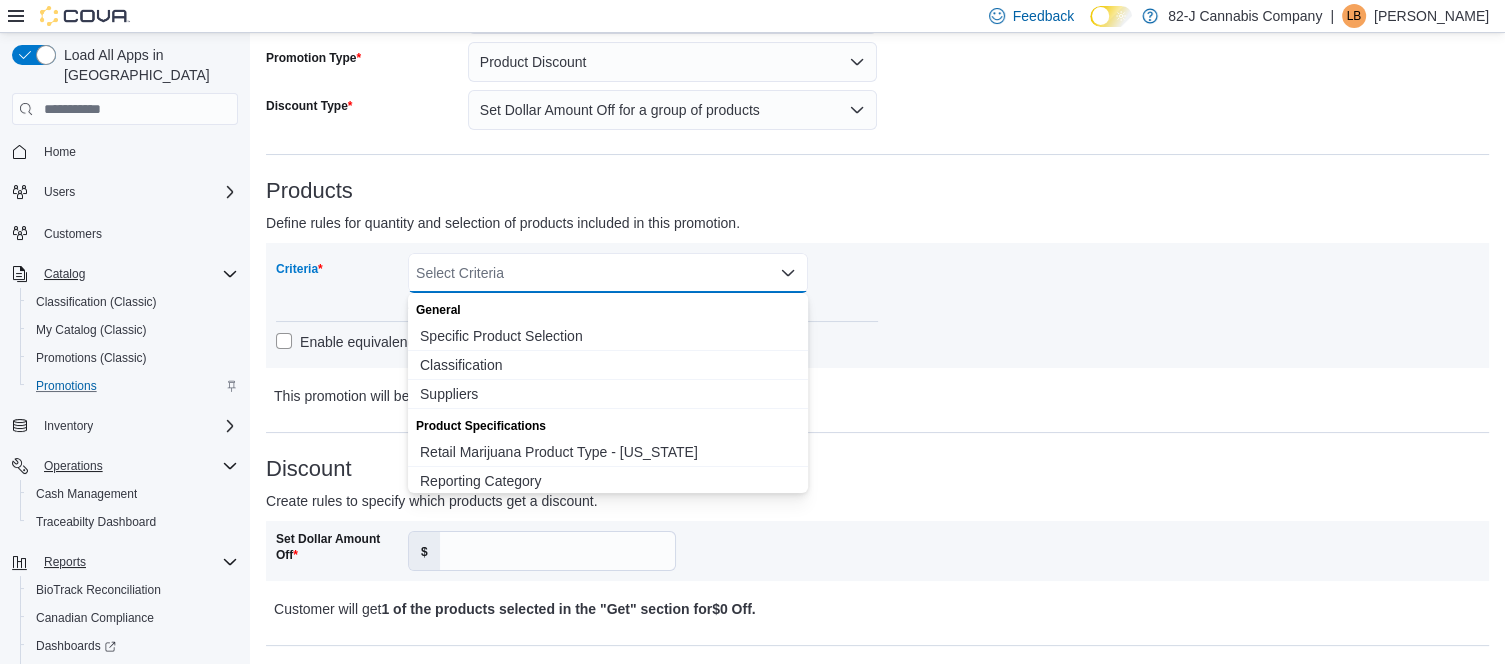 click at bounding box center [877, 372] 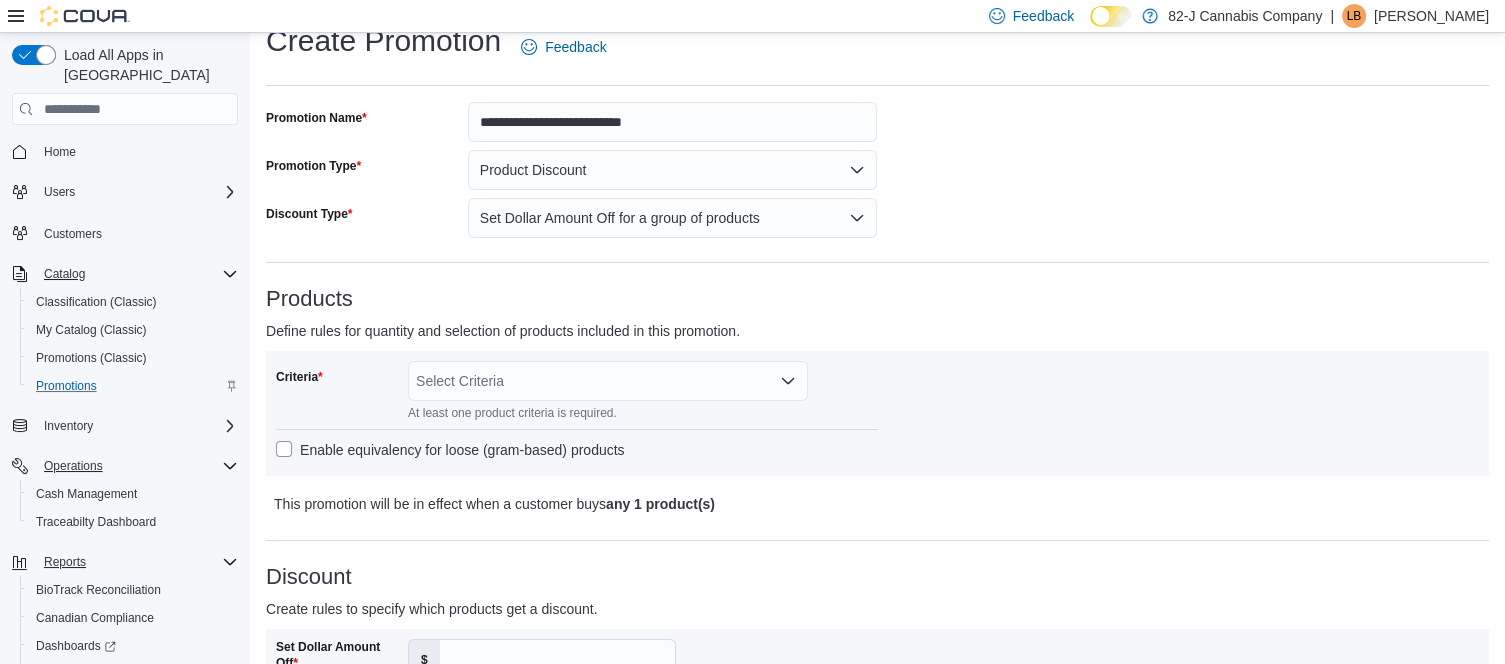 scroll, scrollTop: 0, scrollLeft: 0, axis: both 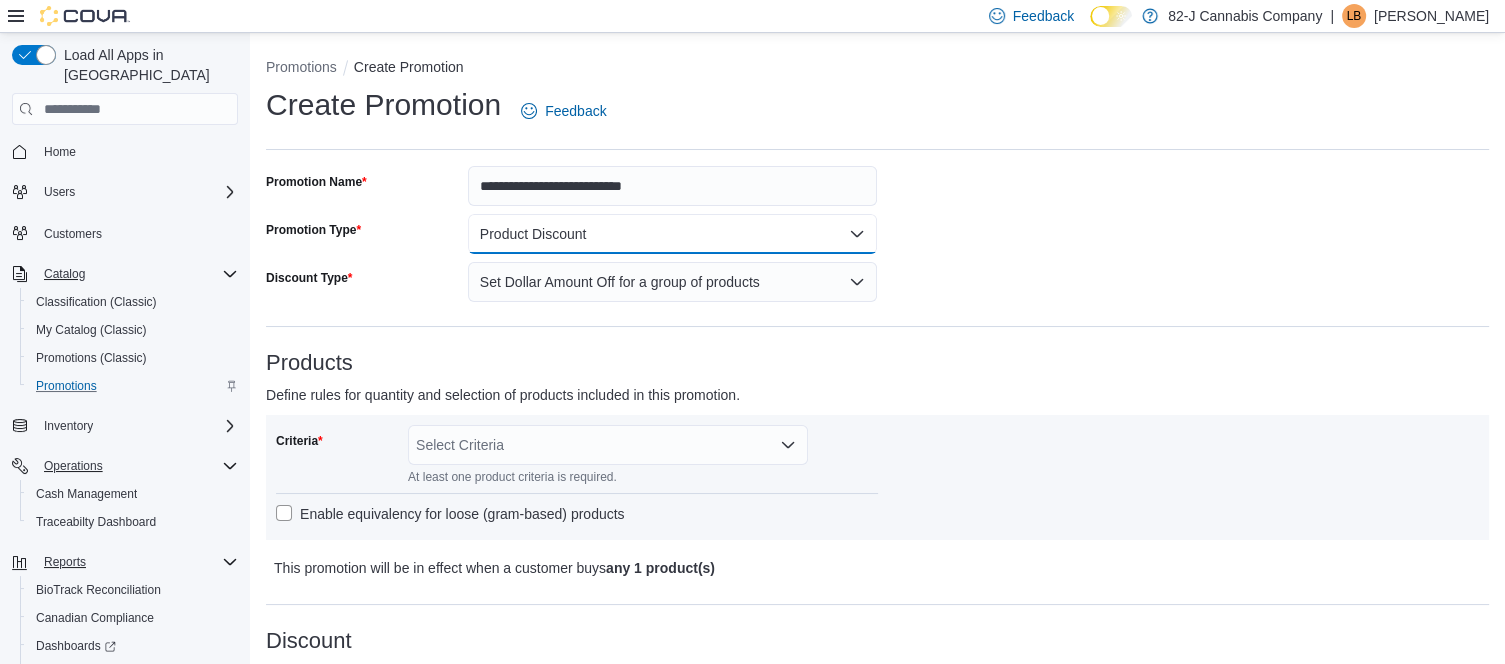 click on "Product Discount" at bounding box center (673, 234) 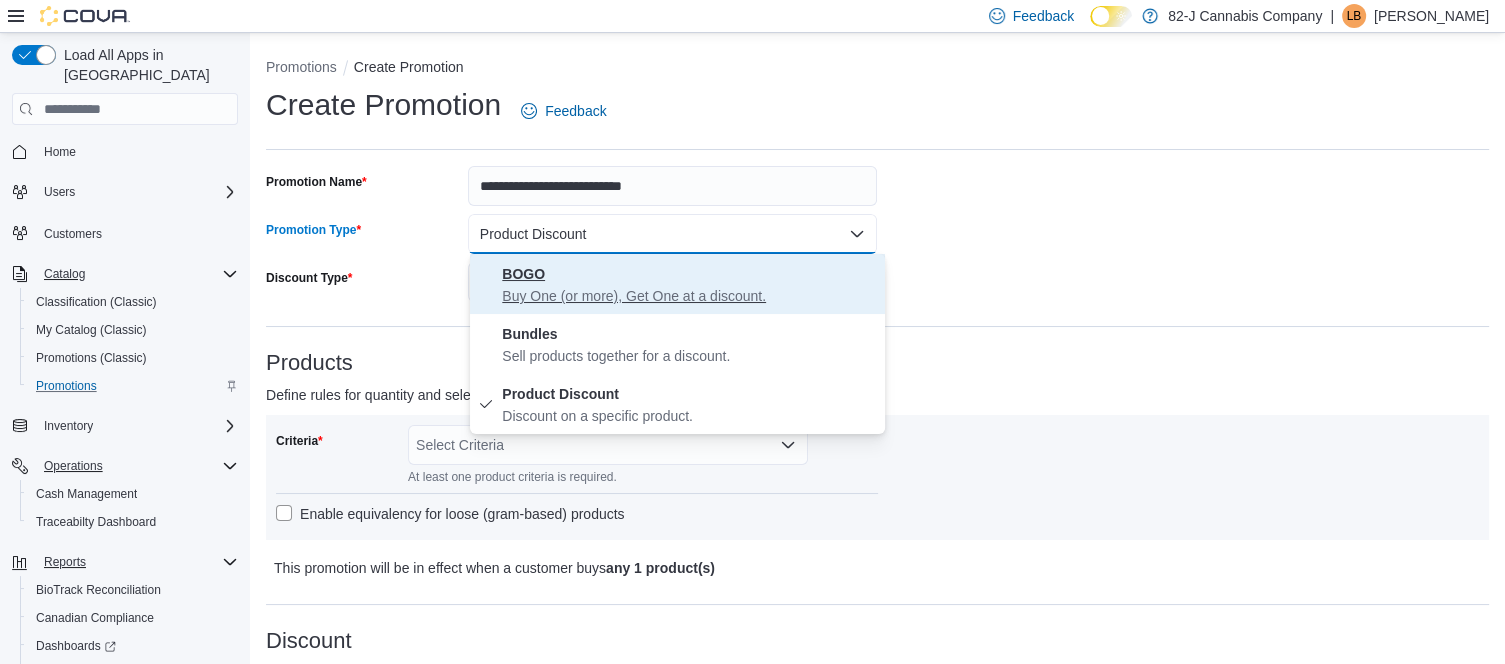 click on "Buy One (or more), Get One at a discount." at bounding box center (689, 296) 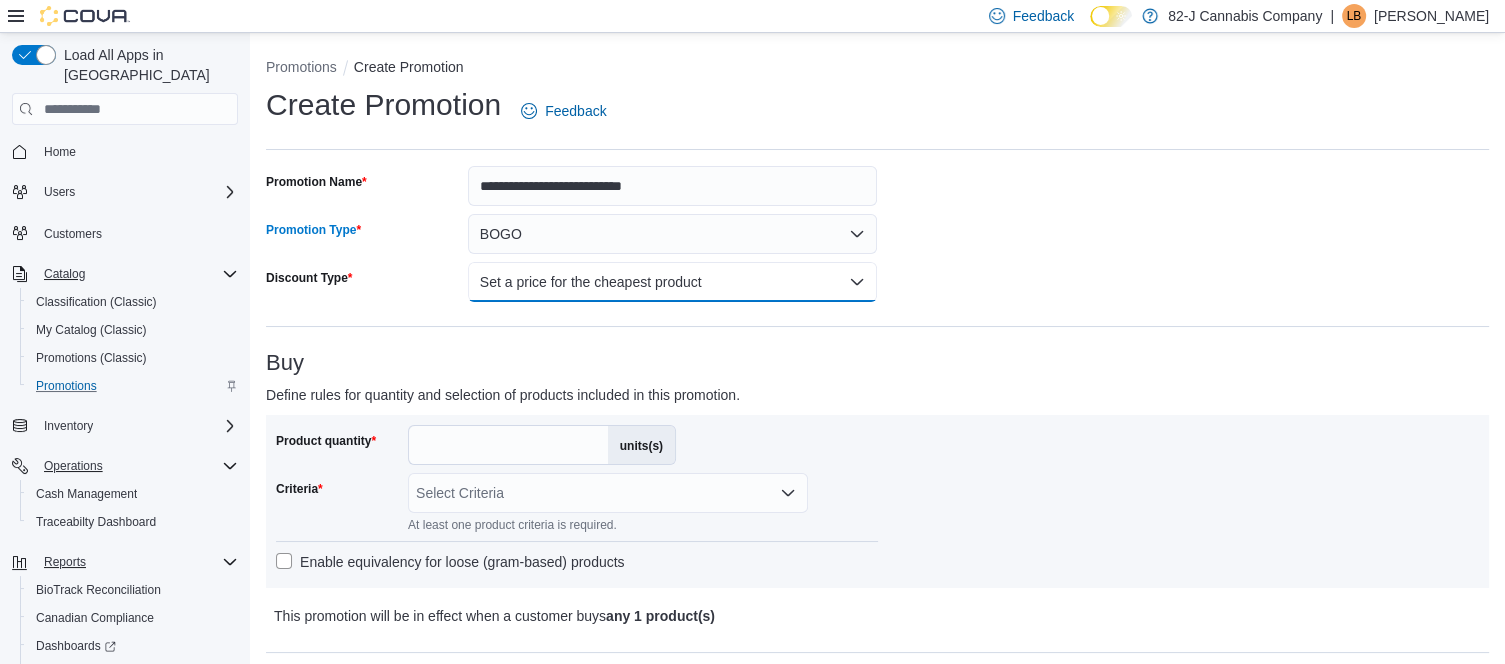 click on "Set a price for the cheapest product" at bounding box center [673, 282] 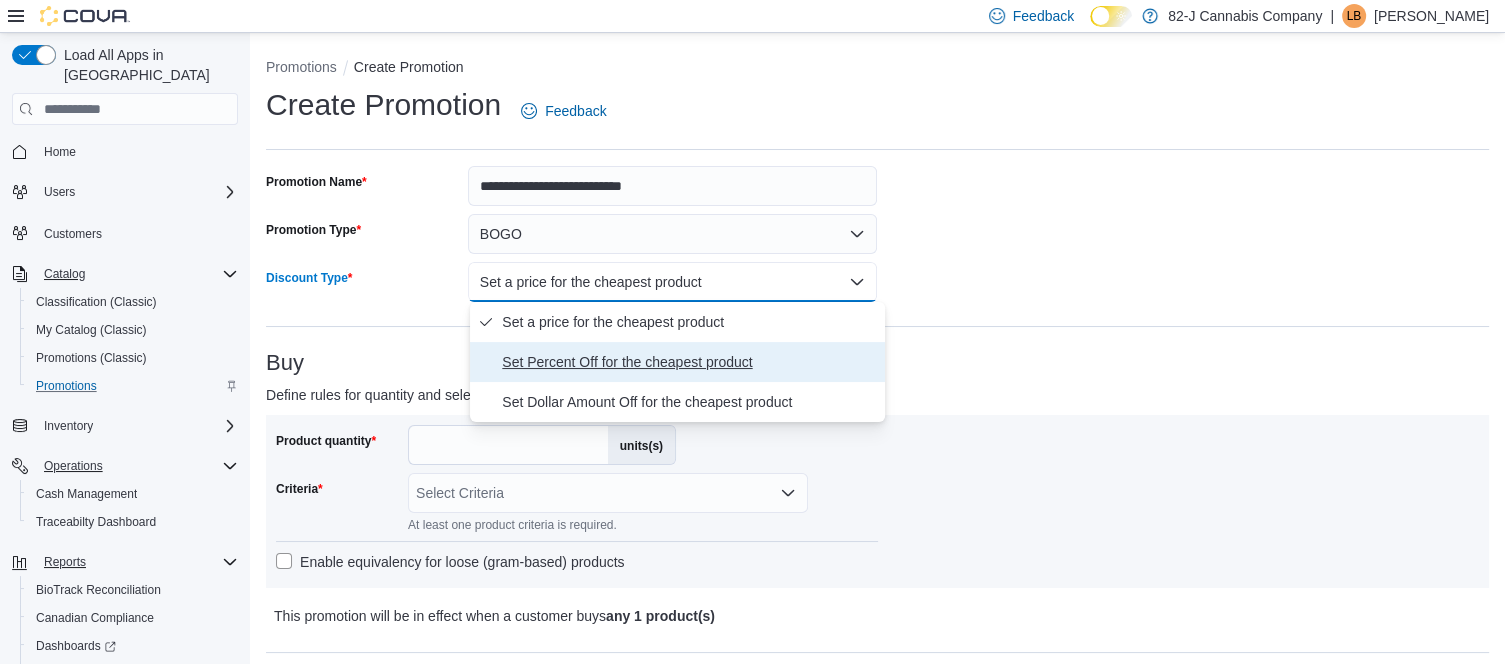 click on "Set Percent Off for the cheapest product" at bounding box center (689, 362) 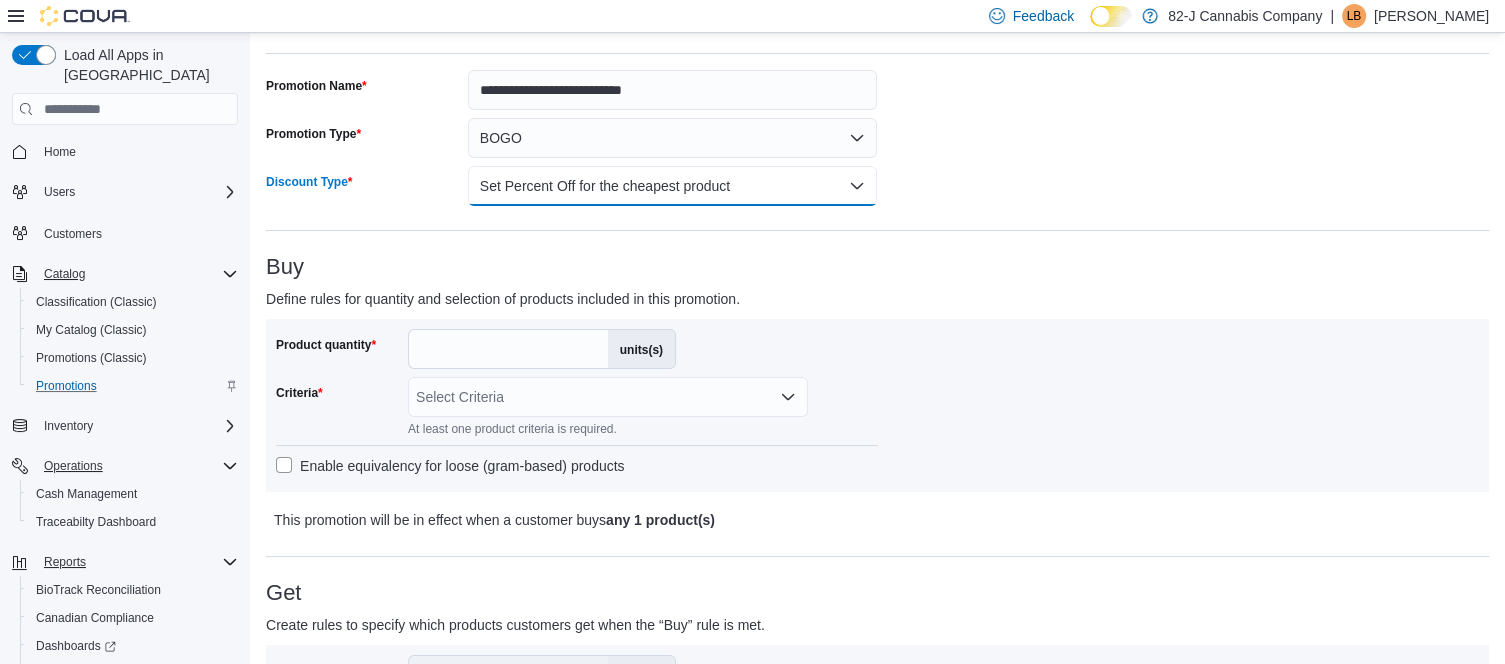 scroll, scrollTop: 96, scrollLeft: 0, axis: vertical 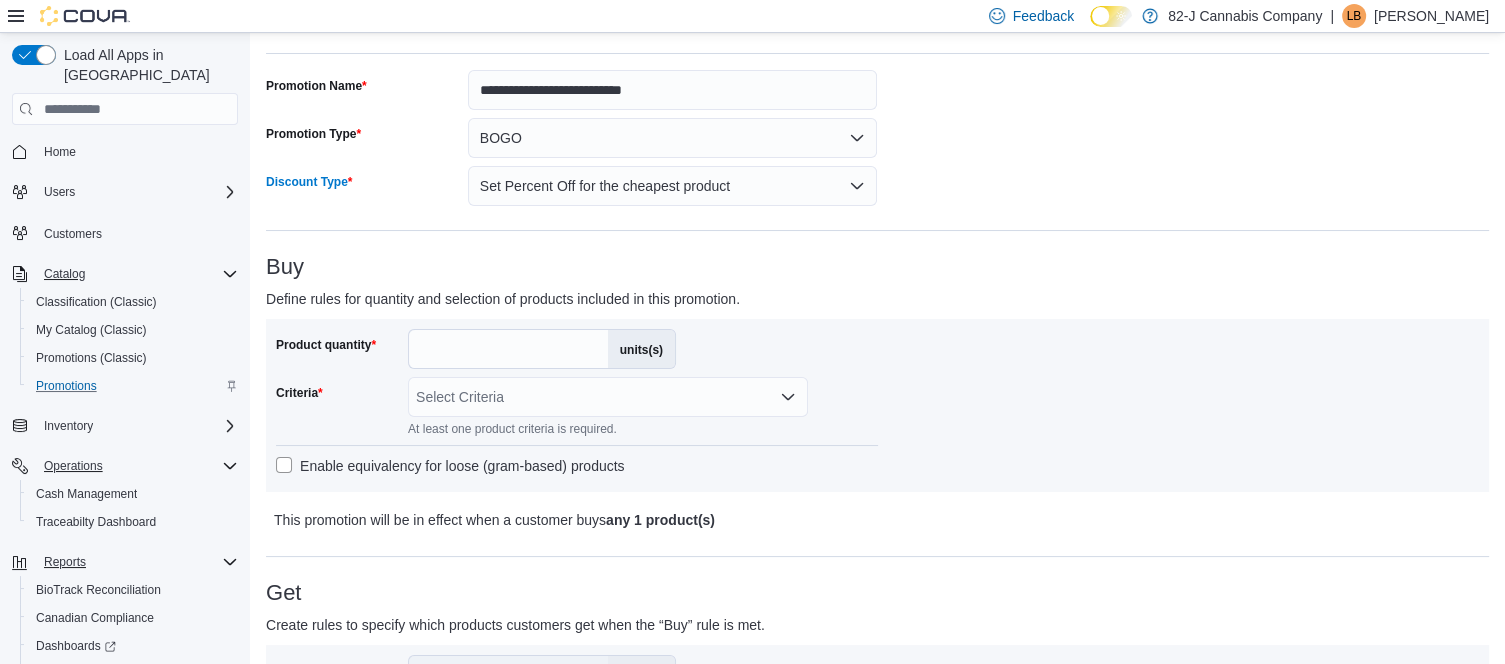 click 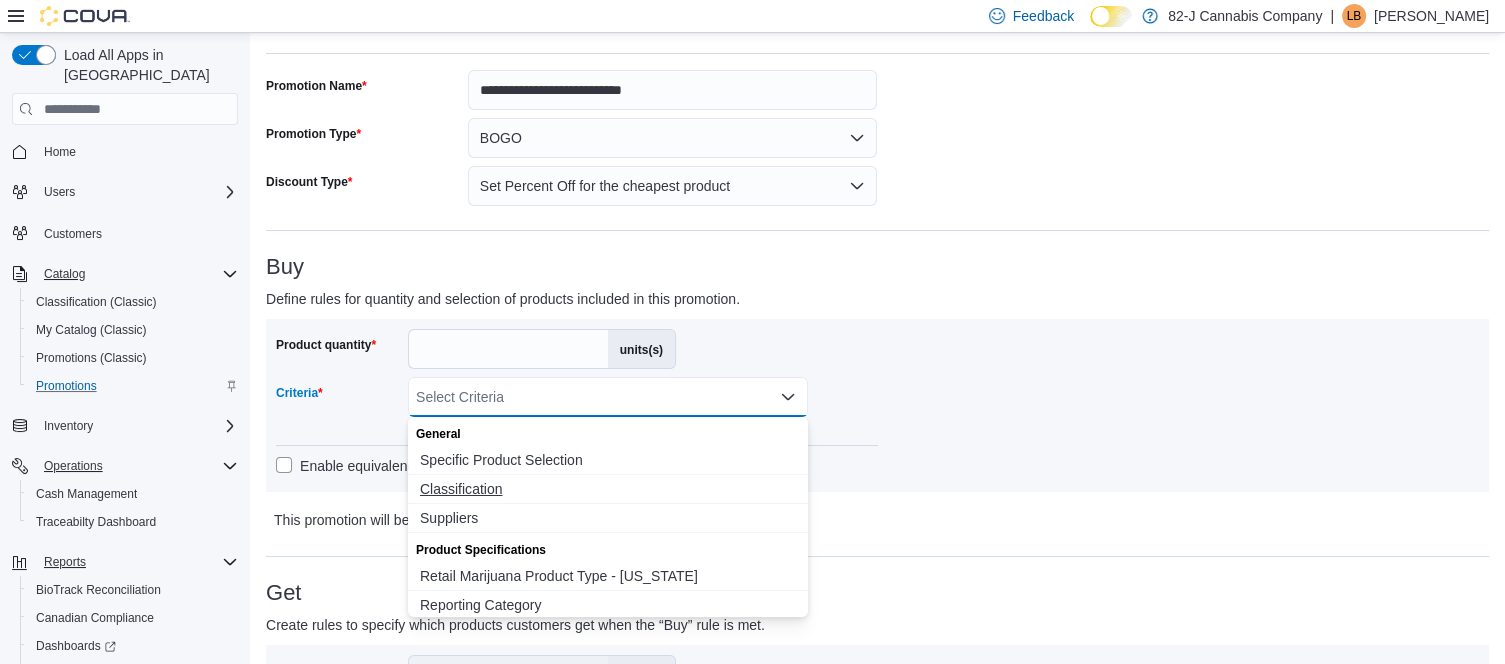 click on "Classification" at bounding box center (608, 489) 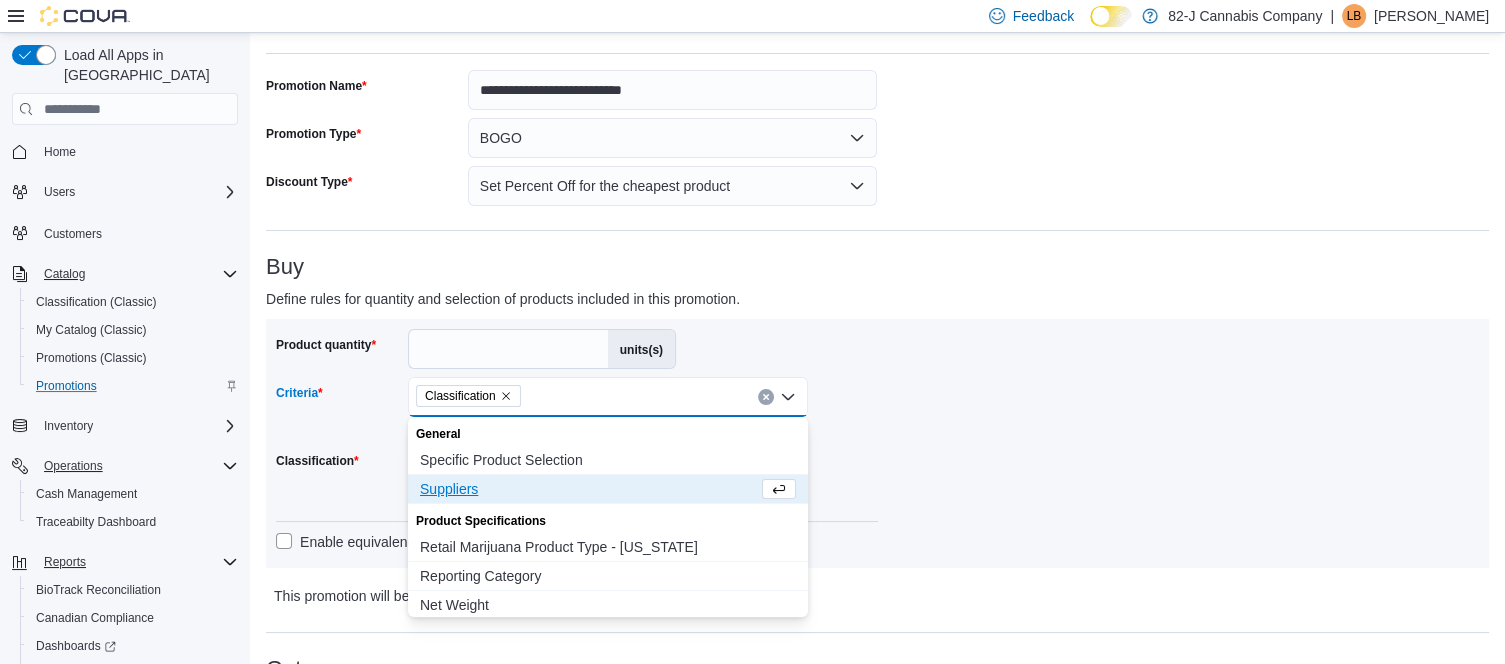 click on "Product quantity * units(s) Criteria Classification Combo box. Selected. Classification. Press Backspace to delete Classification. Combo box input. Select Criteria. Type some text or, to display a list of choices, press Down Arrow. To exit the list of choices, press Escape. At least one product criteria is required. Classification Search At least one product criteria is required Enable equivalency for loose (gram-based) products" at bounding box center [577, 443] 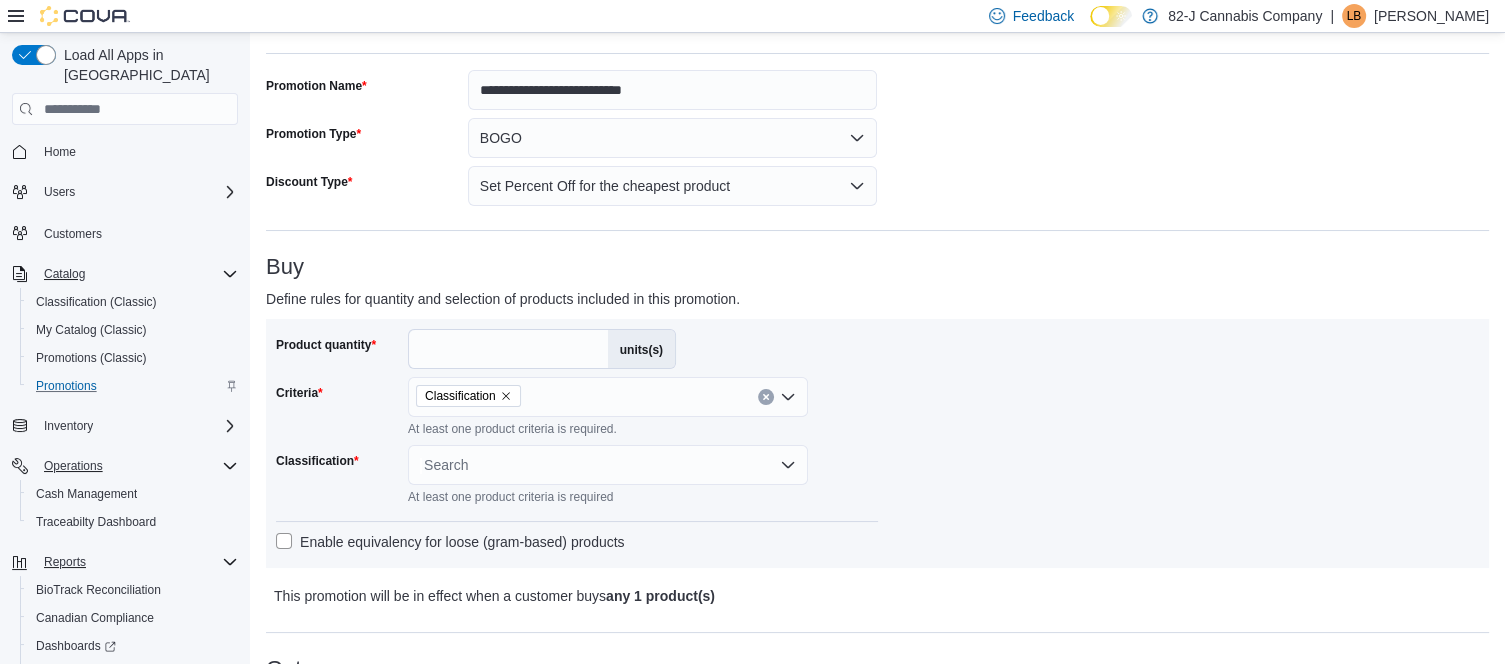 click on "Search" at bounding box center [608, 465] 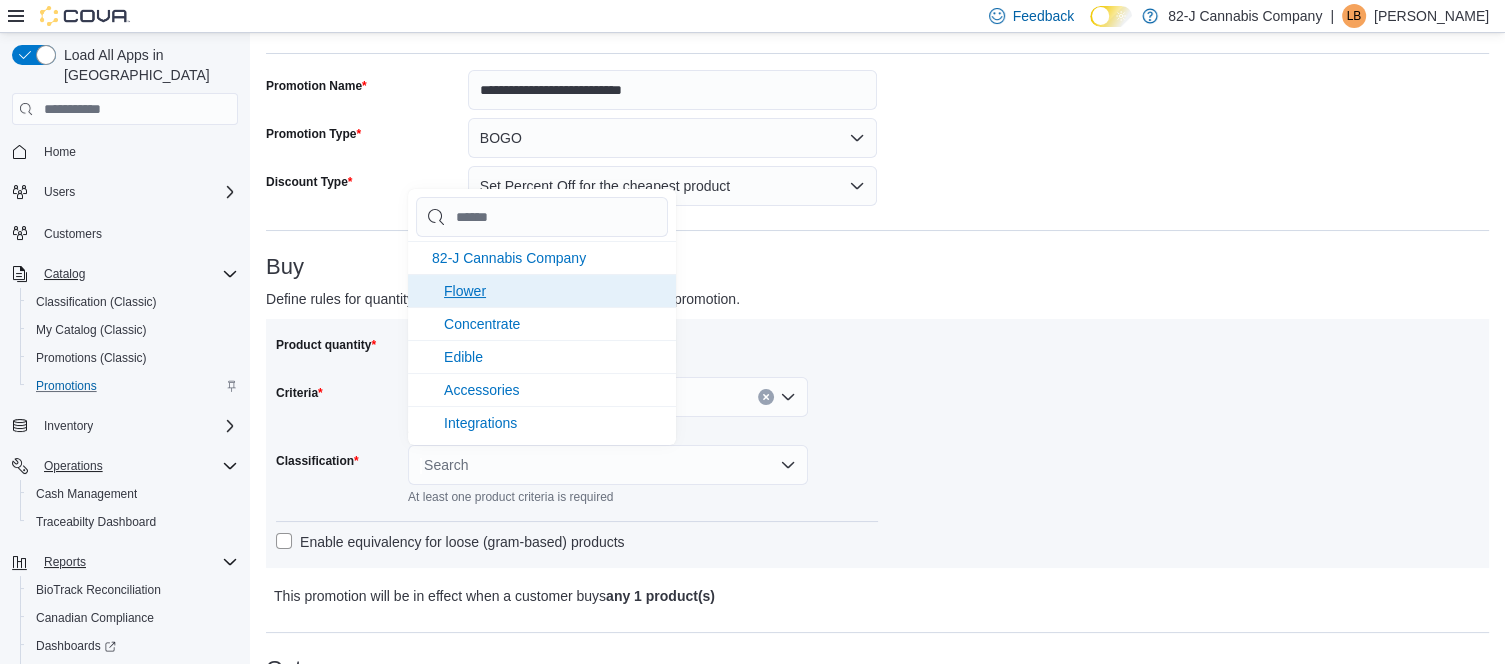 click on "Flower" at bounding box center [542, 290] 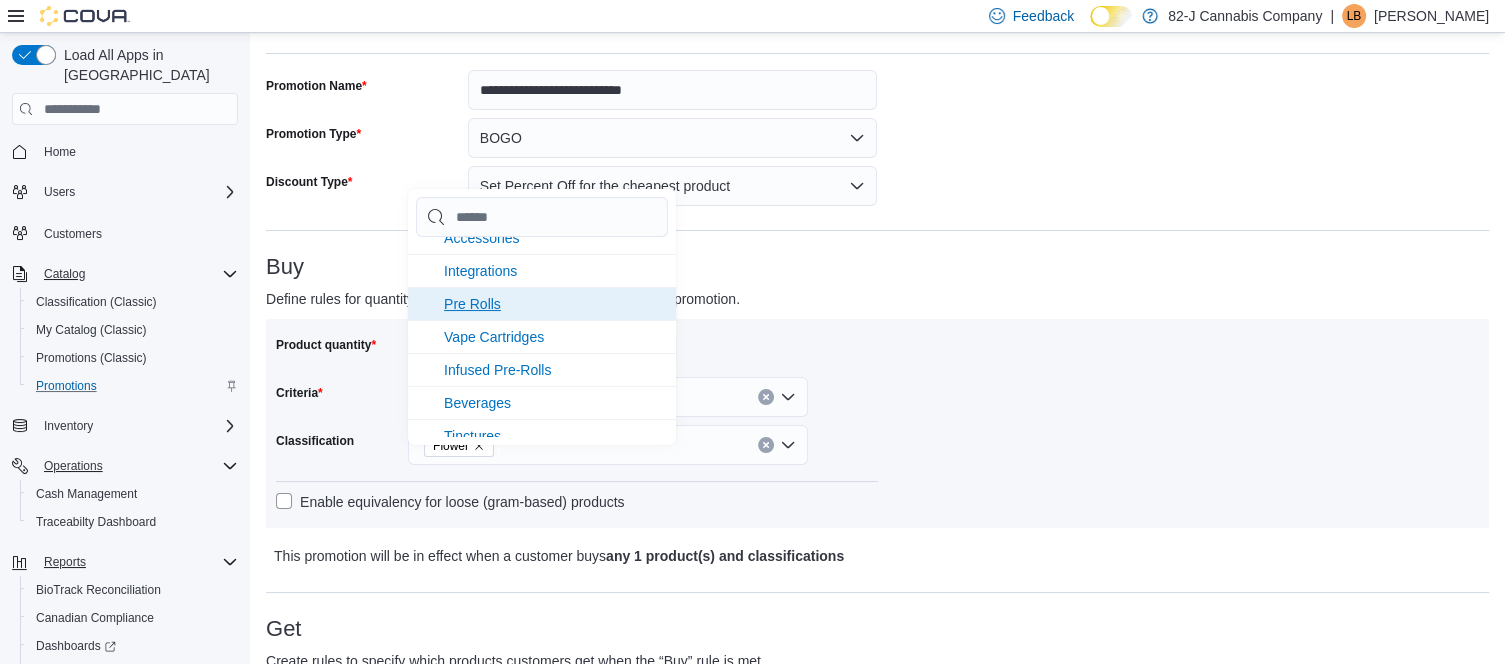 scroll, scrollTop: 135, scrollLeft: 0, axis: vertical 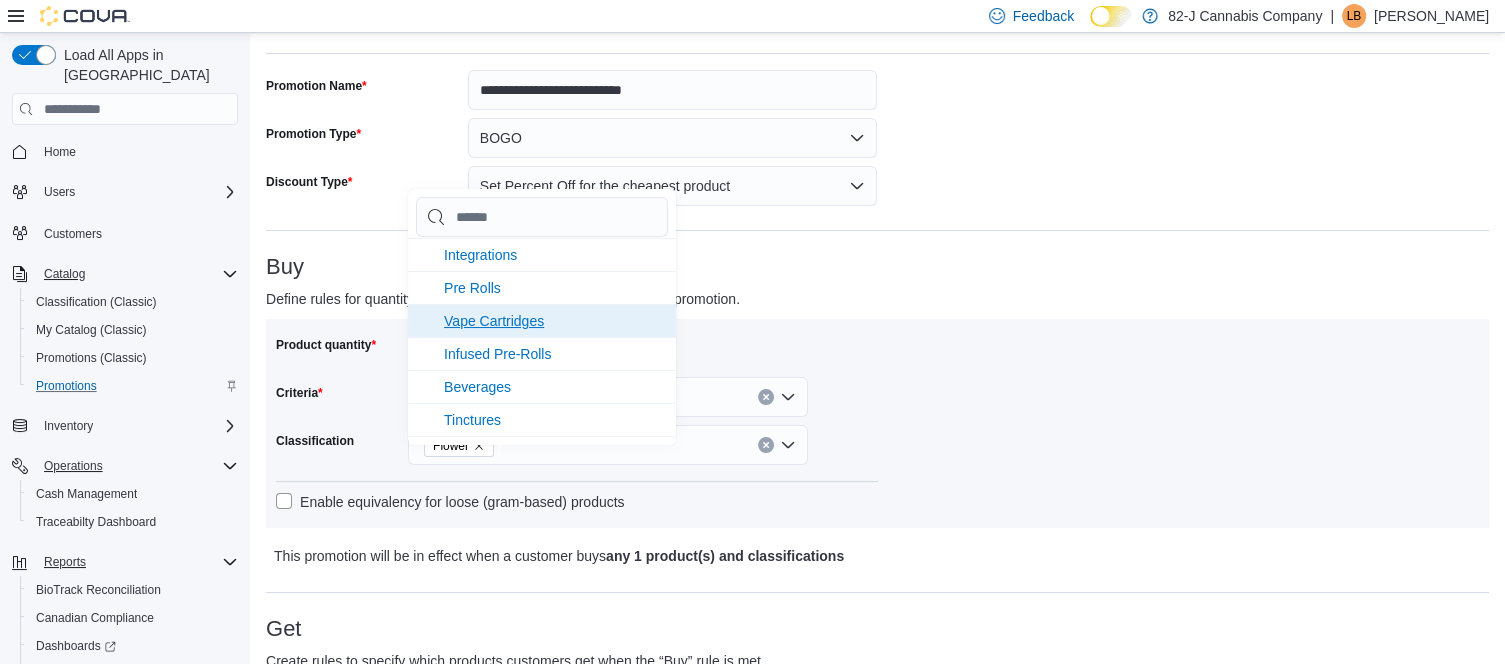 click on "Vape Cartridges" at bounding box center [494, 321] 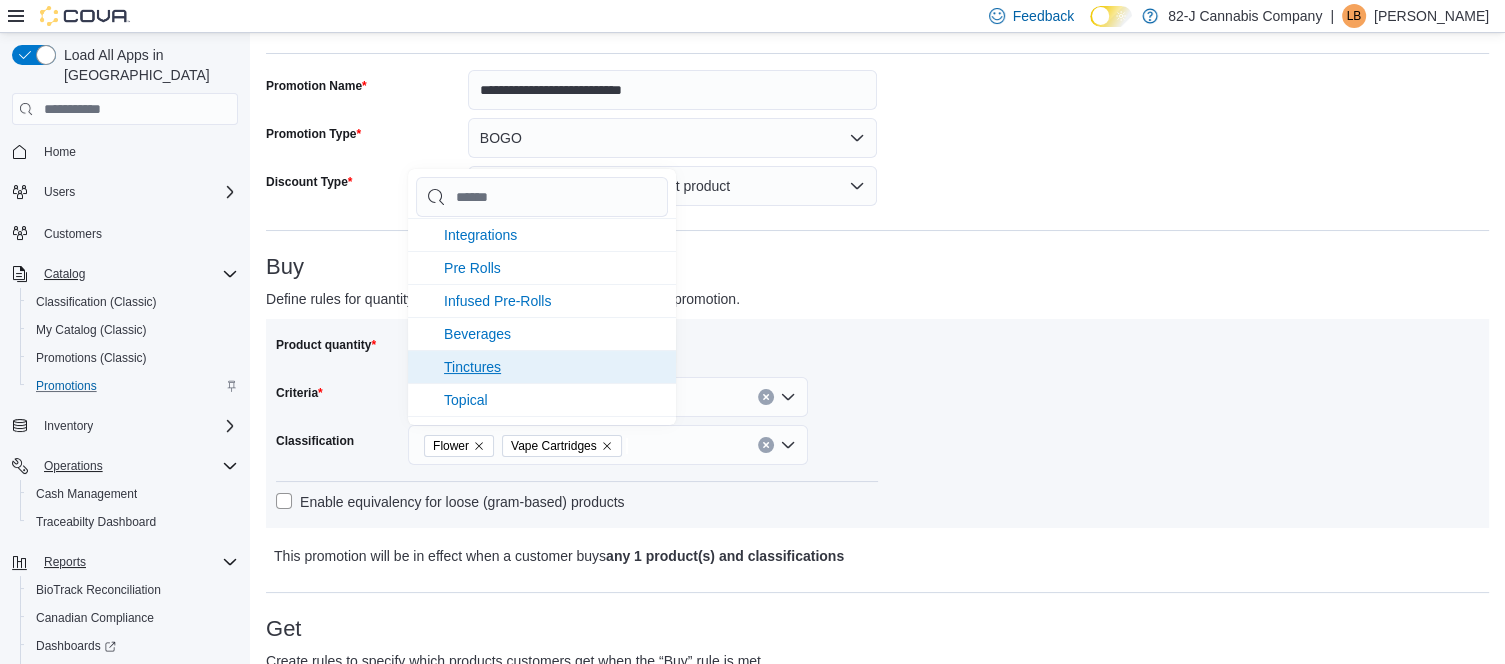 scroll, scrollTop: 164, scrollLeft: 0, axis: vertical 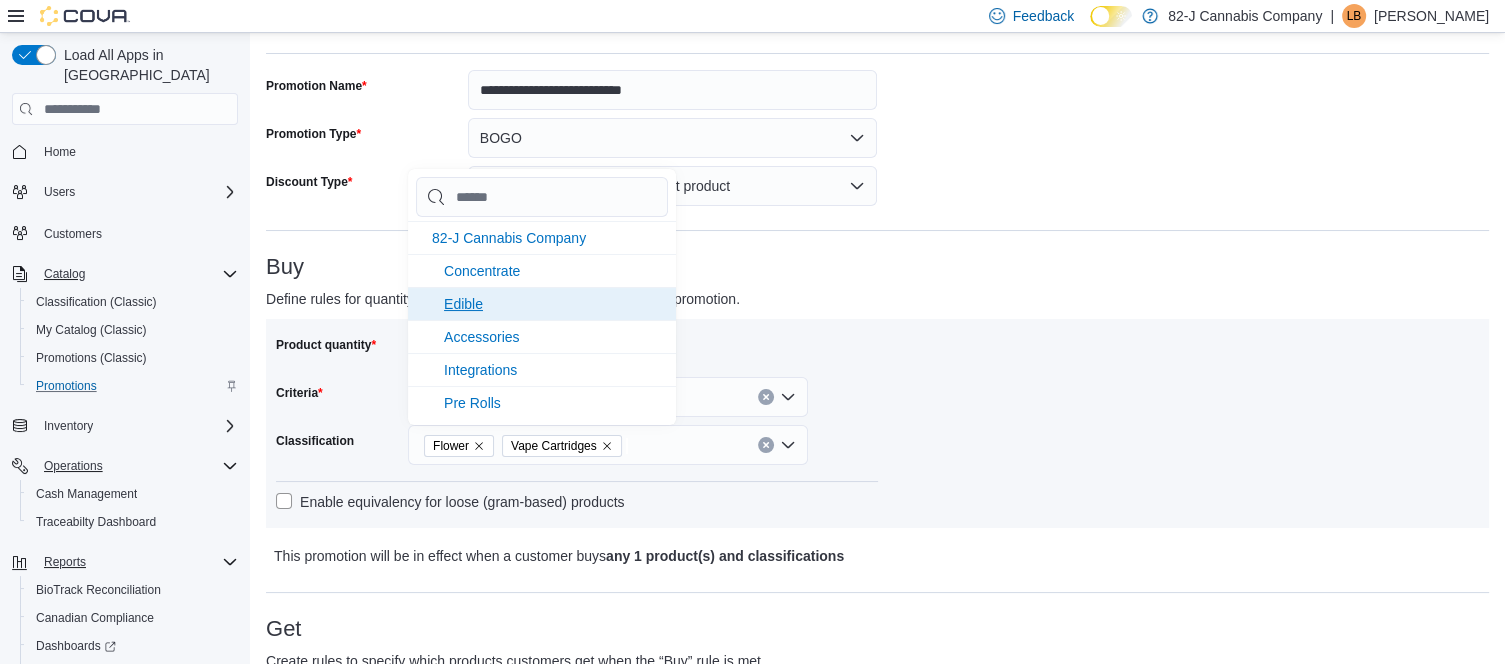 click on "Edible" at bounding box center (542, 303) 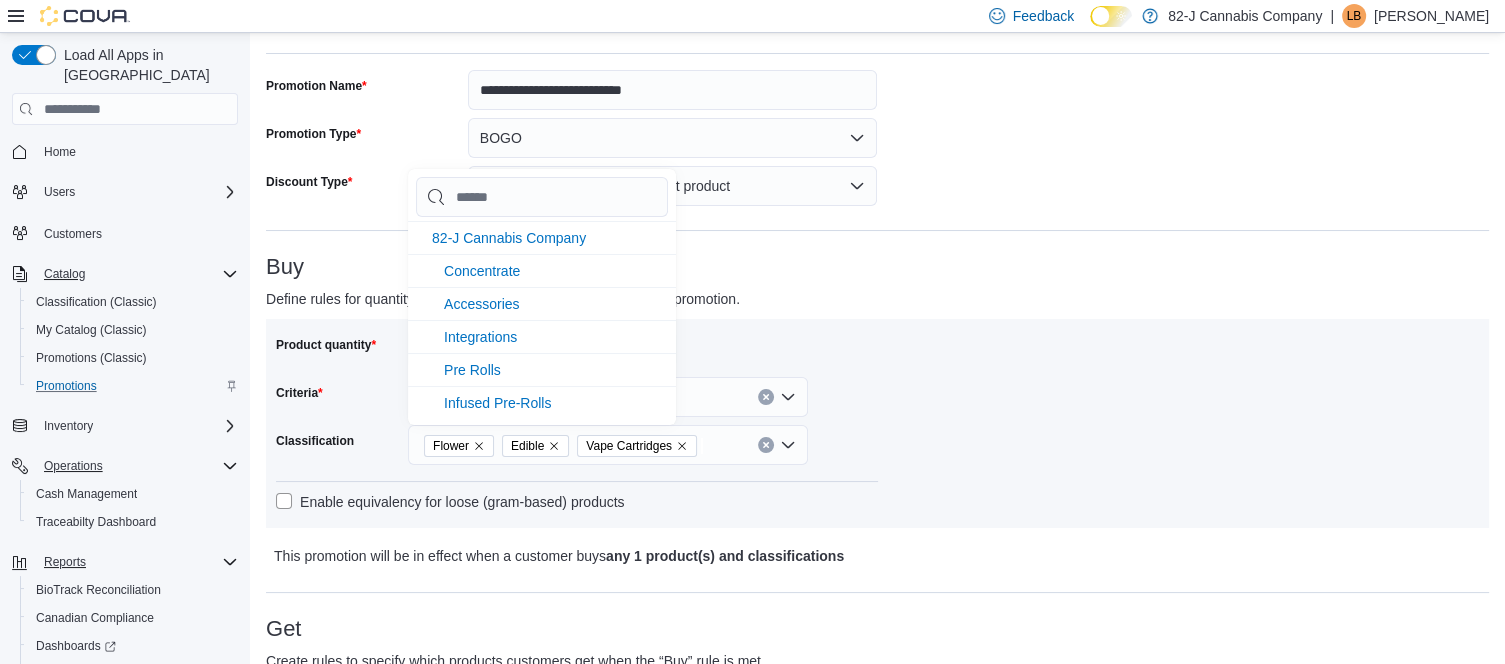 click on "Product quantity * units(s) Criteria Classification Classification Flower Edible Vape Cartridges Enable equivalency for loose (gram-based) products" at bounding box center [877, 423] 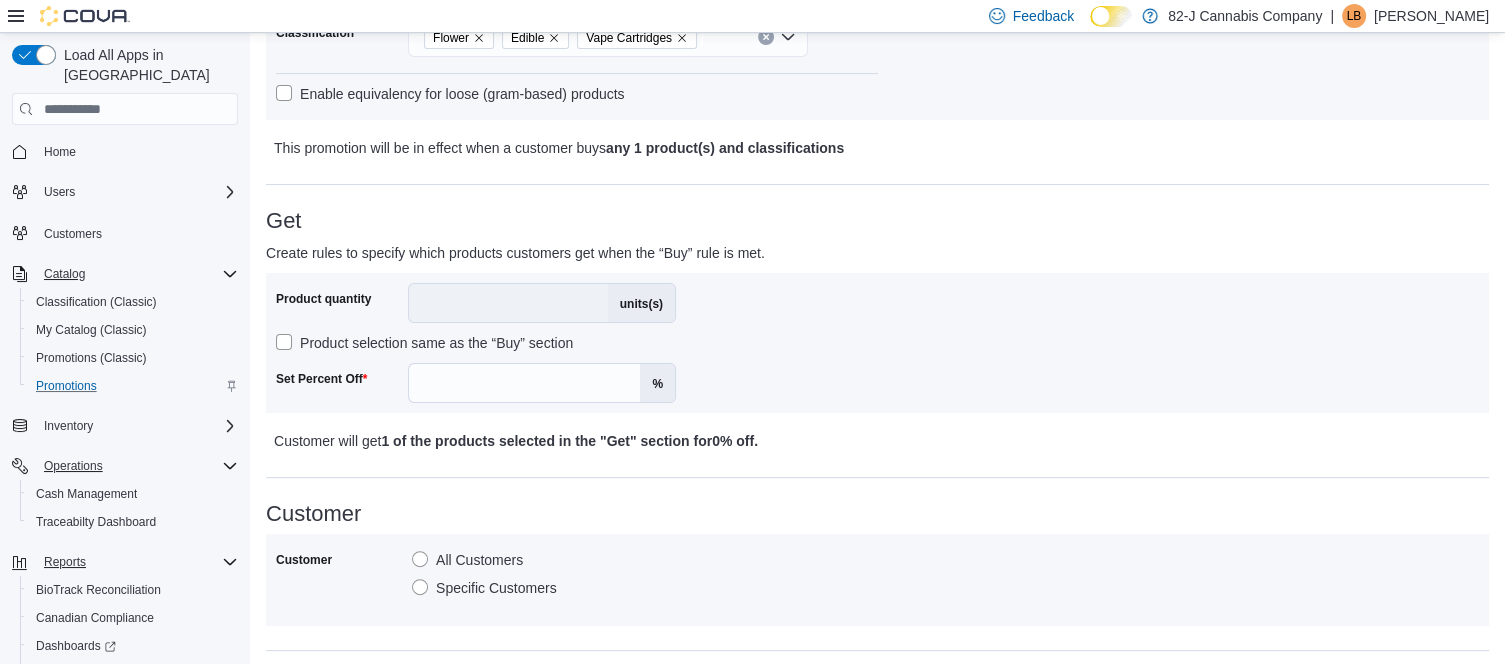 scroll, scrollTop: 506, scrollLeft: 0, axis: vertical 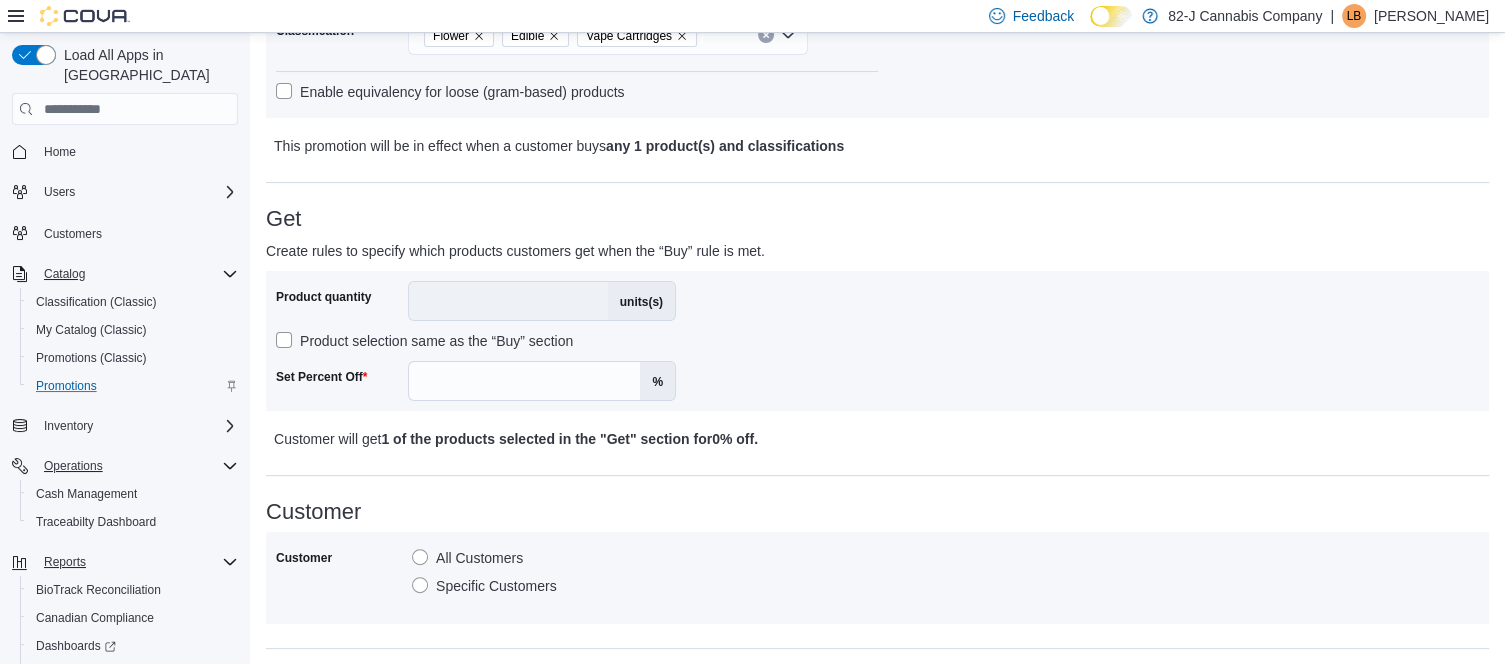 click on "Product selection same as the “Buy” section" at bounding box center [424, 341] 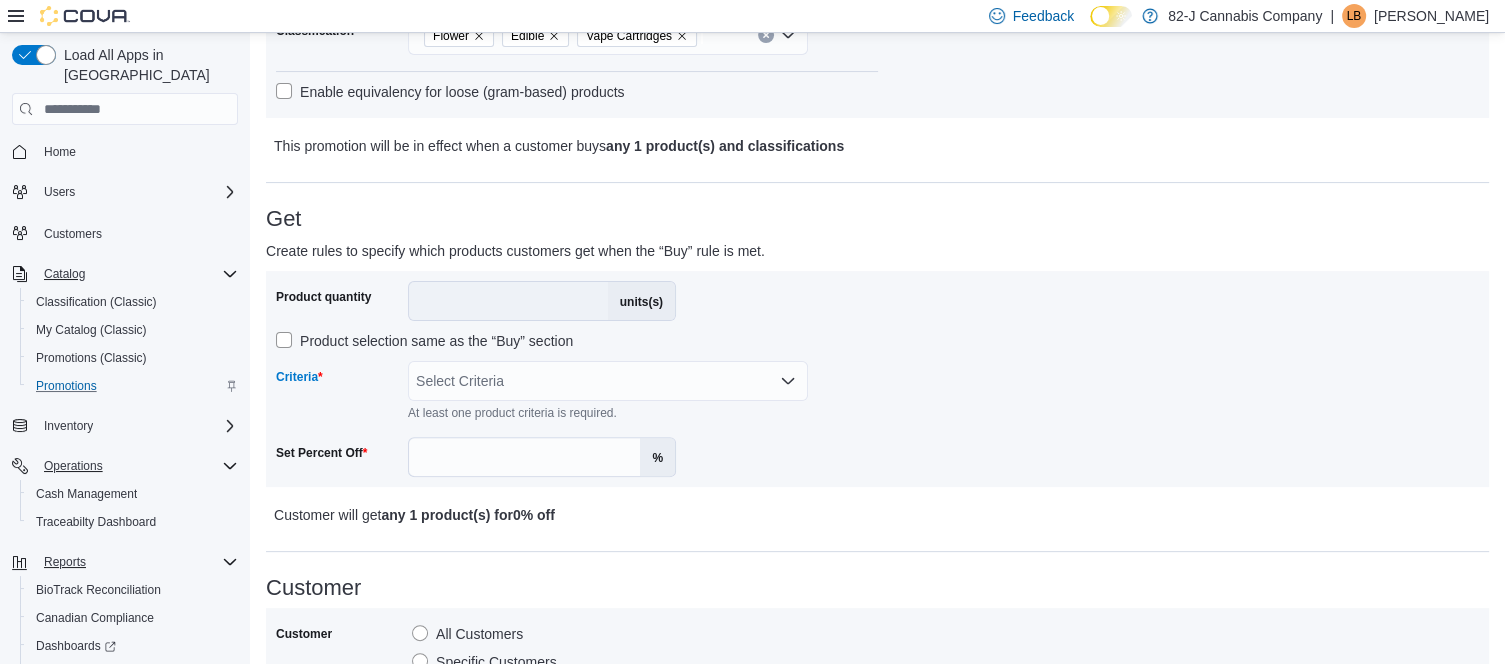 click on "Select Criteria" at bounding box center [608, 381] 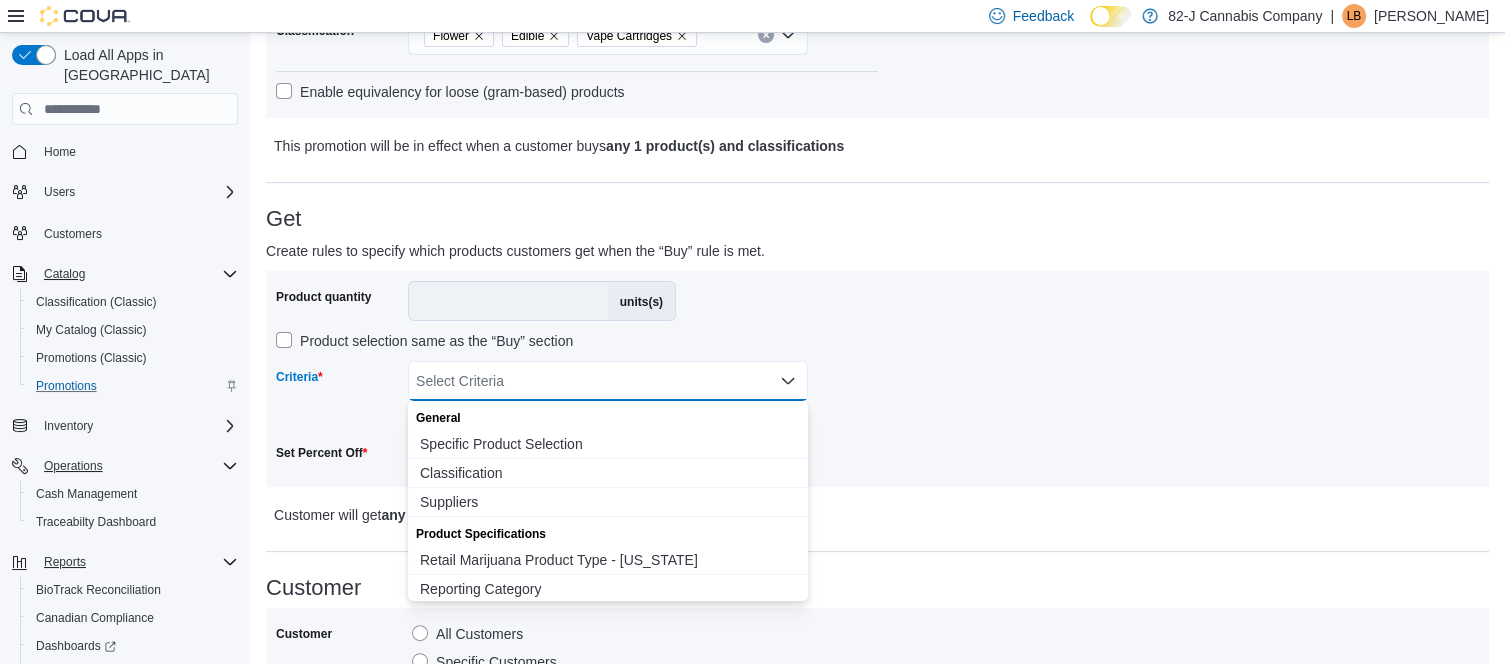 click on "Select Criteria" at bounding box center (608, 381) 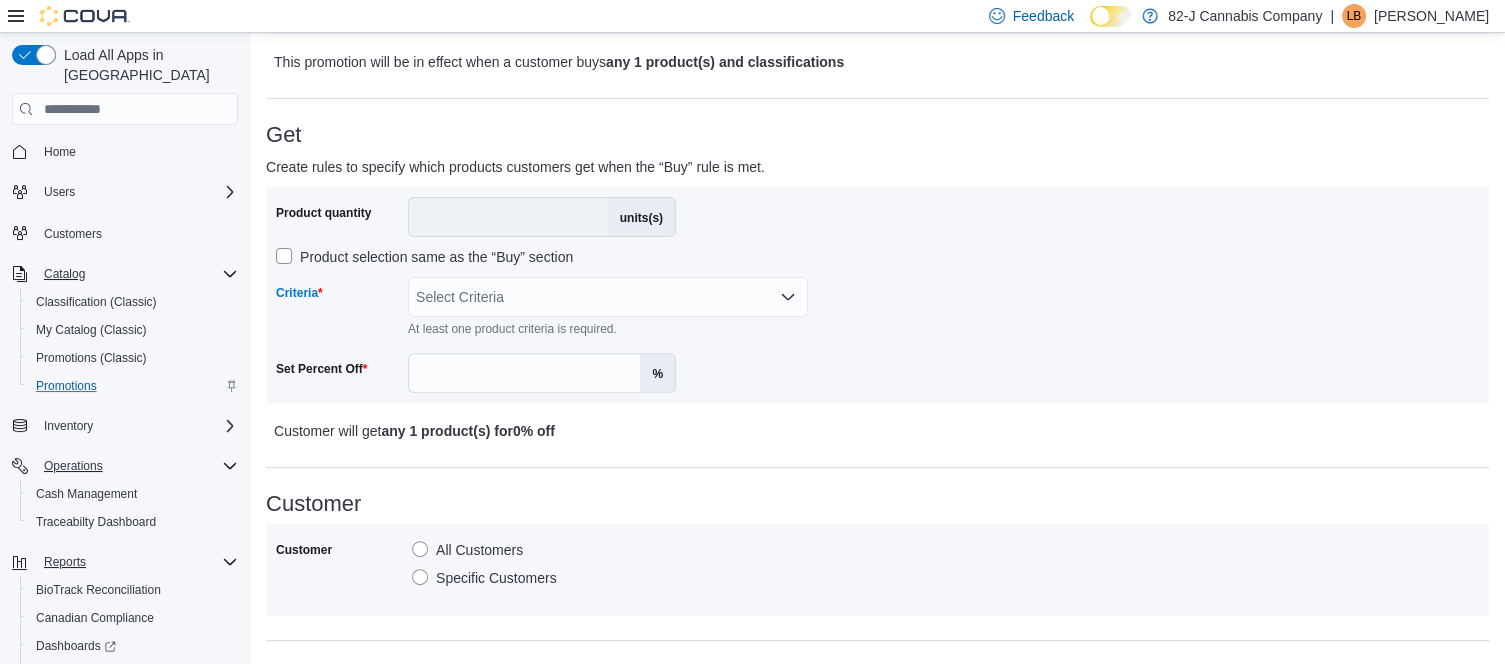 scroll, scrollTop: 591, scrollLeft: 0, axis: vertical 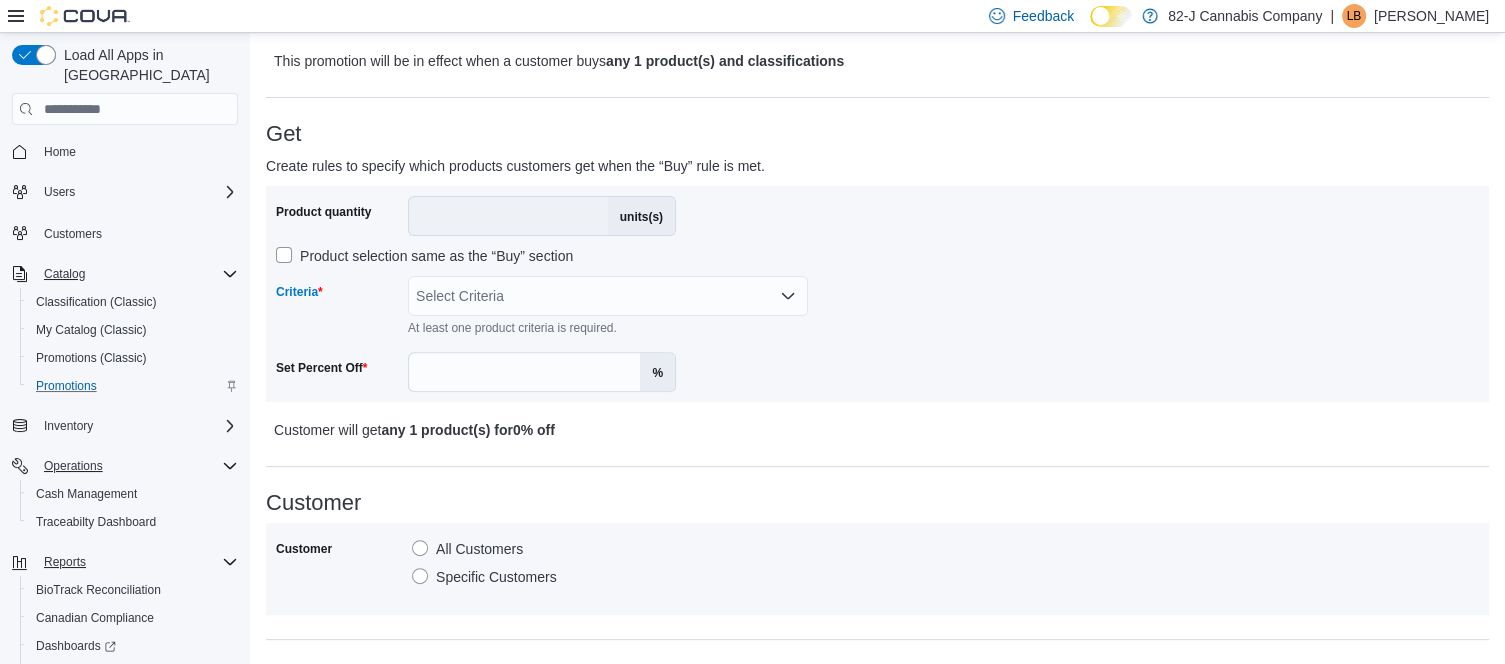 click on "Select Criteria" at bounding box center (608, 296) 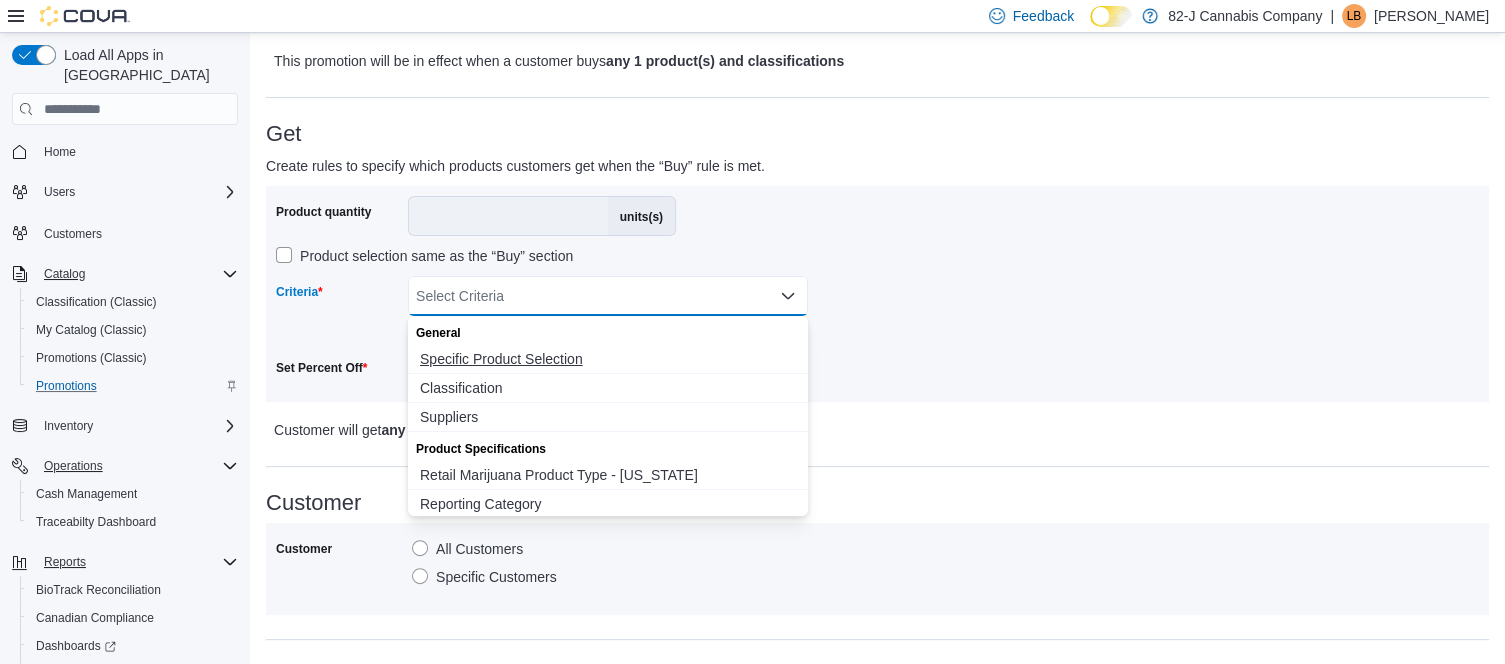 click on "Specific Product Selection" at bounding box center (608, 359) 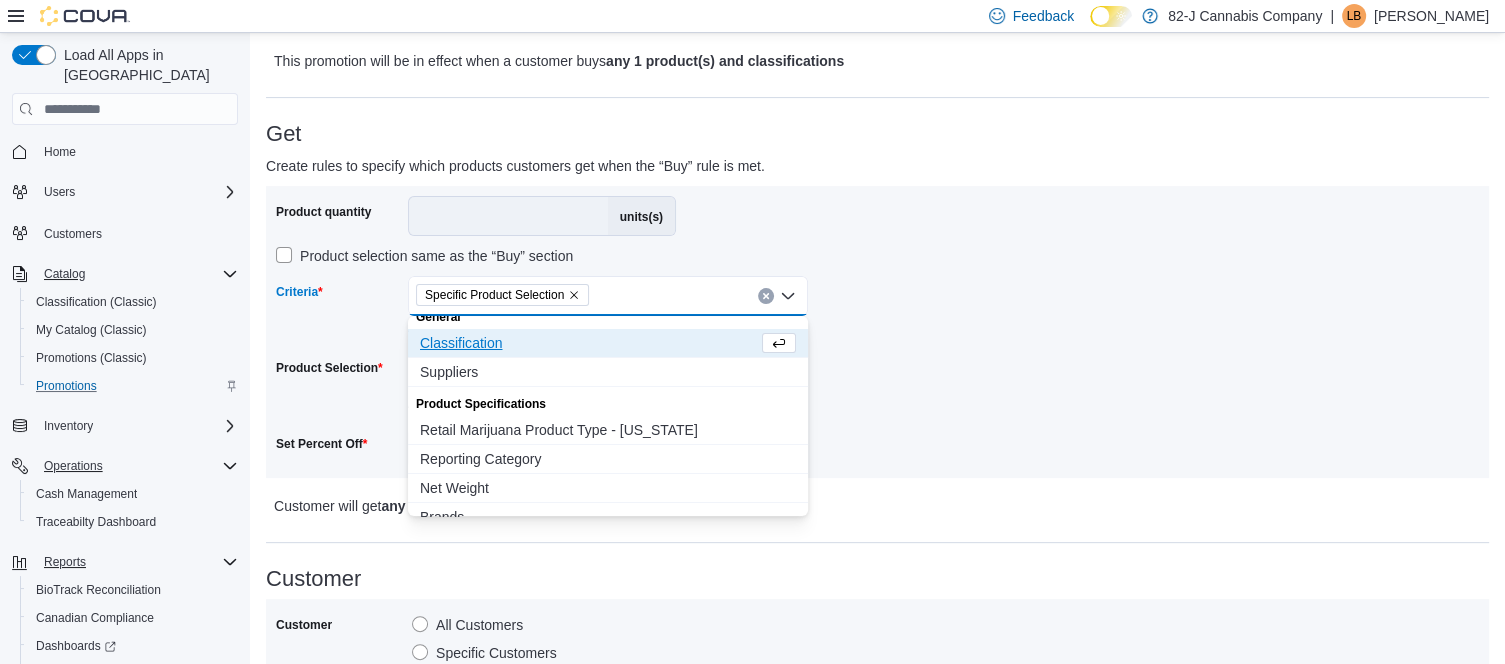 scroll, scrollTop: 0, scrollLeft: 0, axis: both 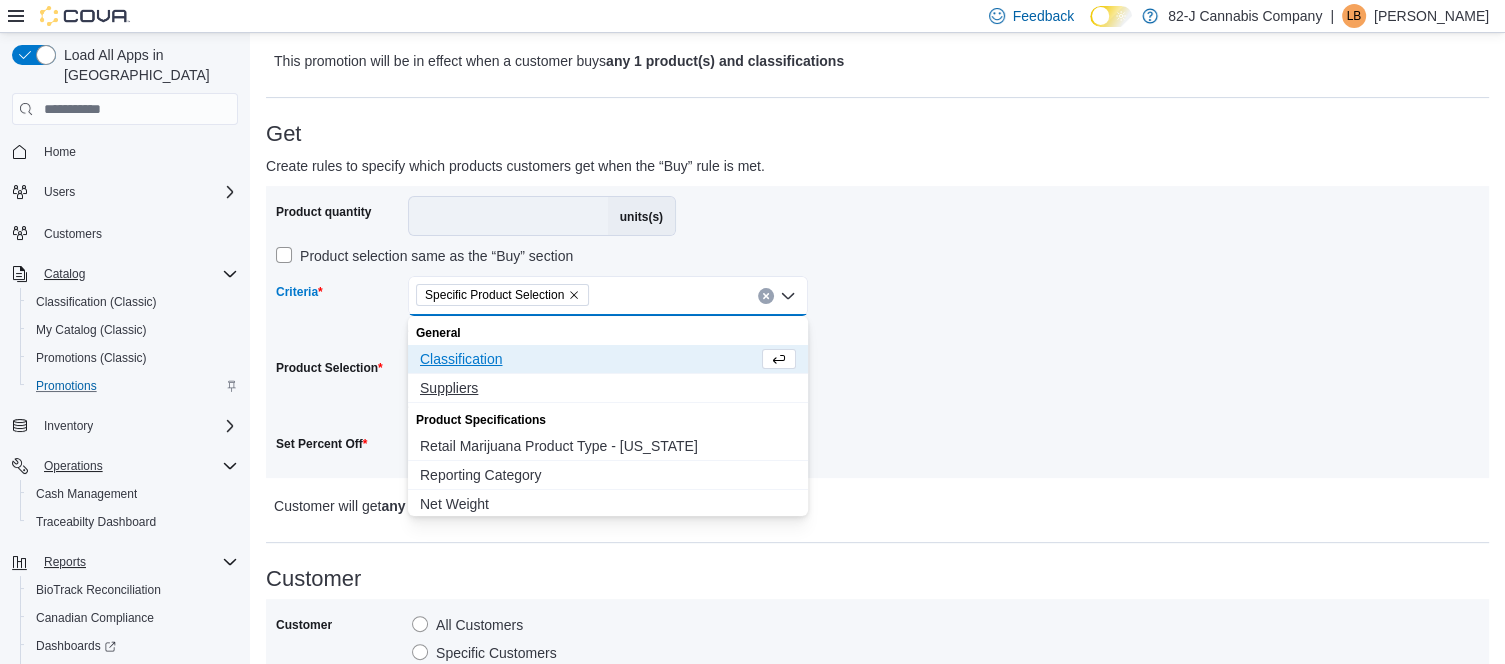 click on "Suppliers" at bounding box center (608, 388) 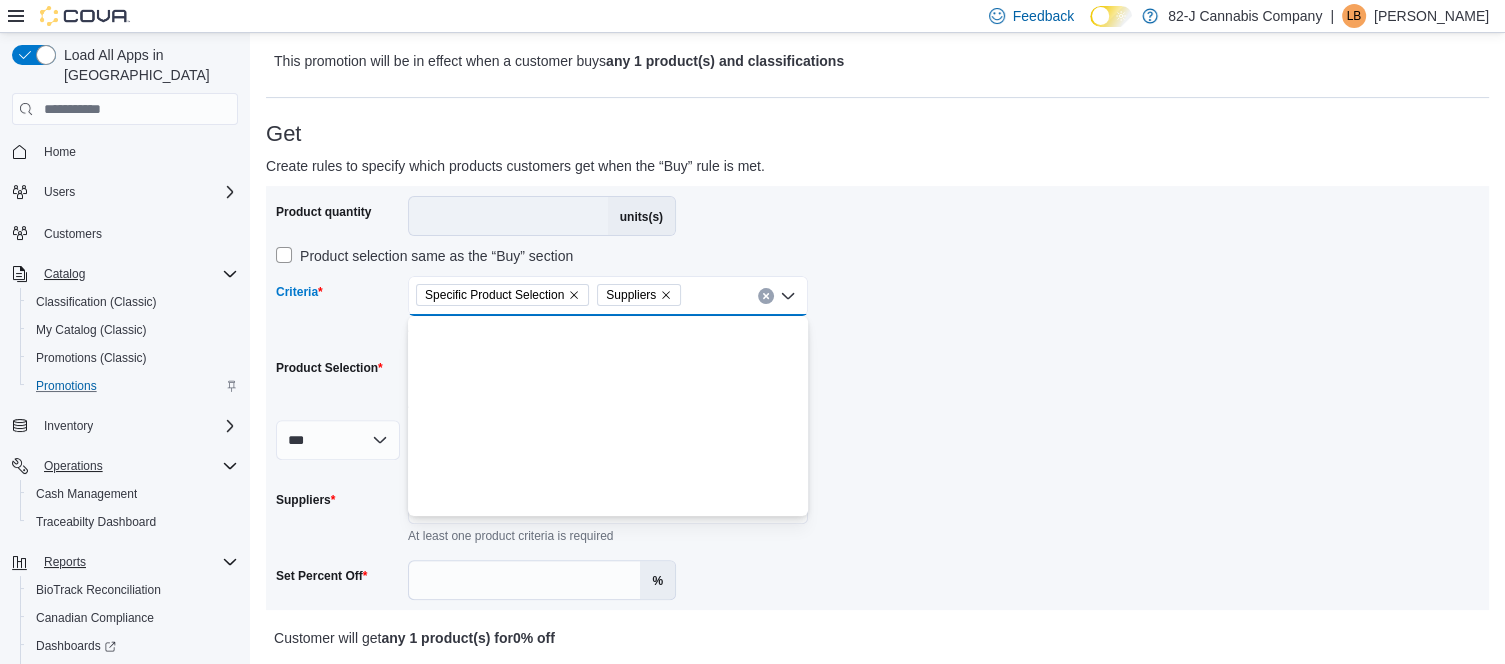 scroll, scrollTop: 0, scrollLeft: 0, axis: both 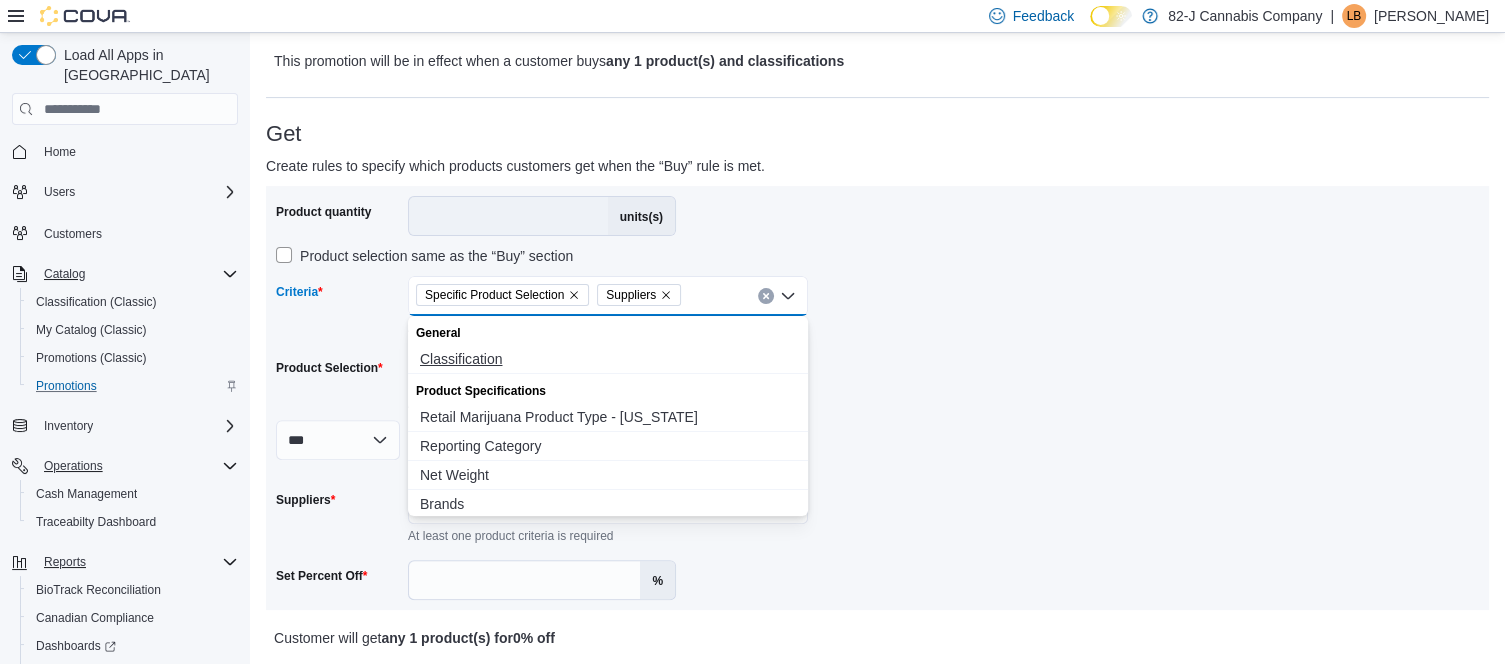 click on "Classification" at bounding box center (608, 359) 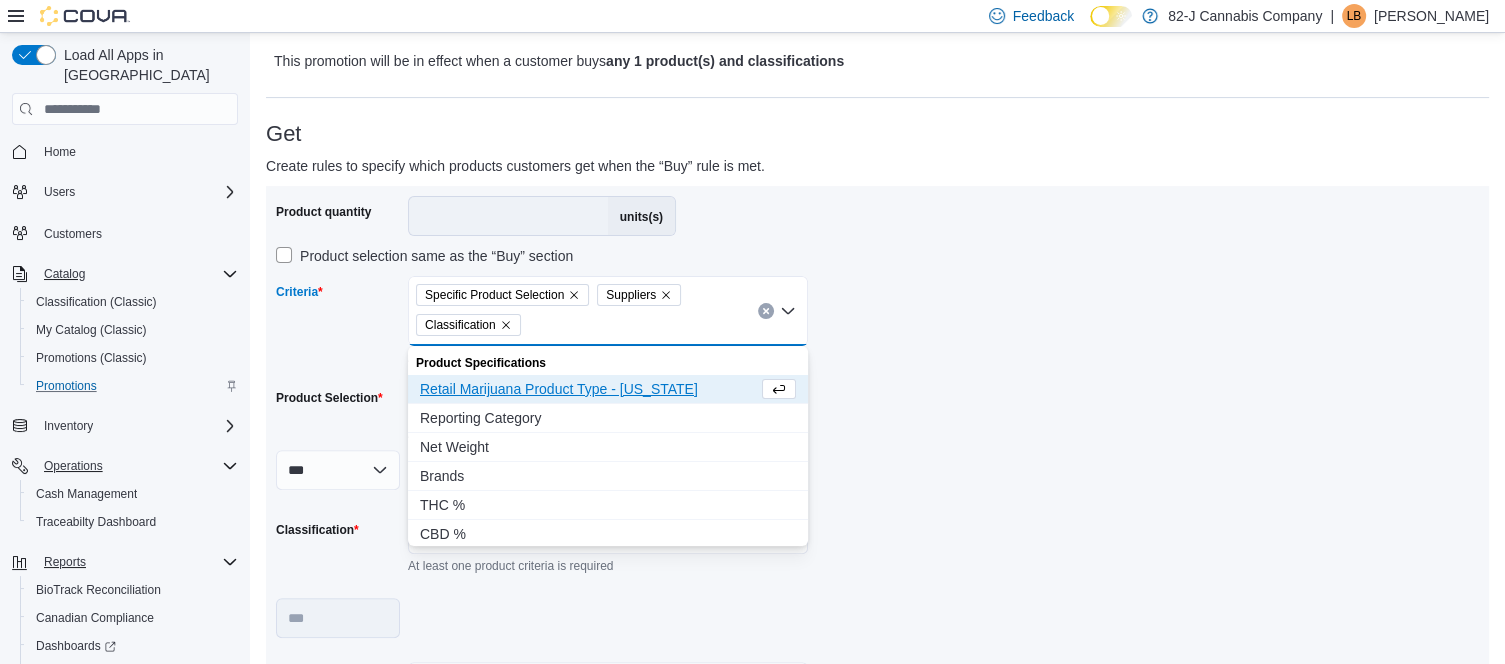 click 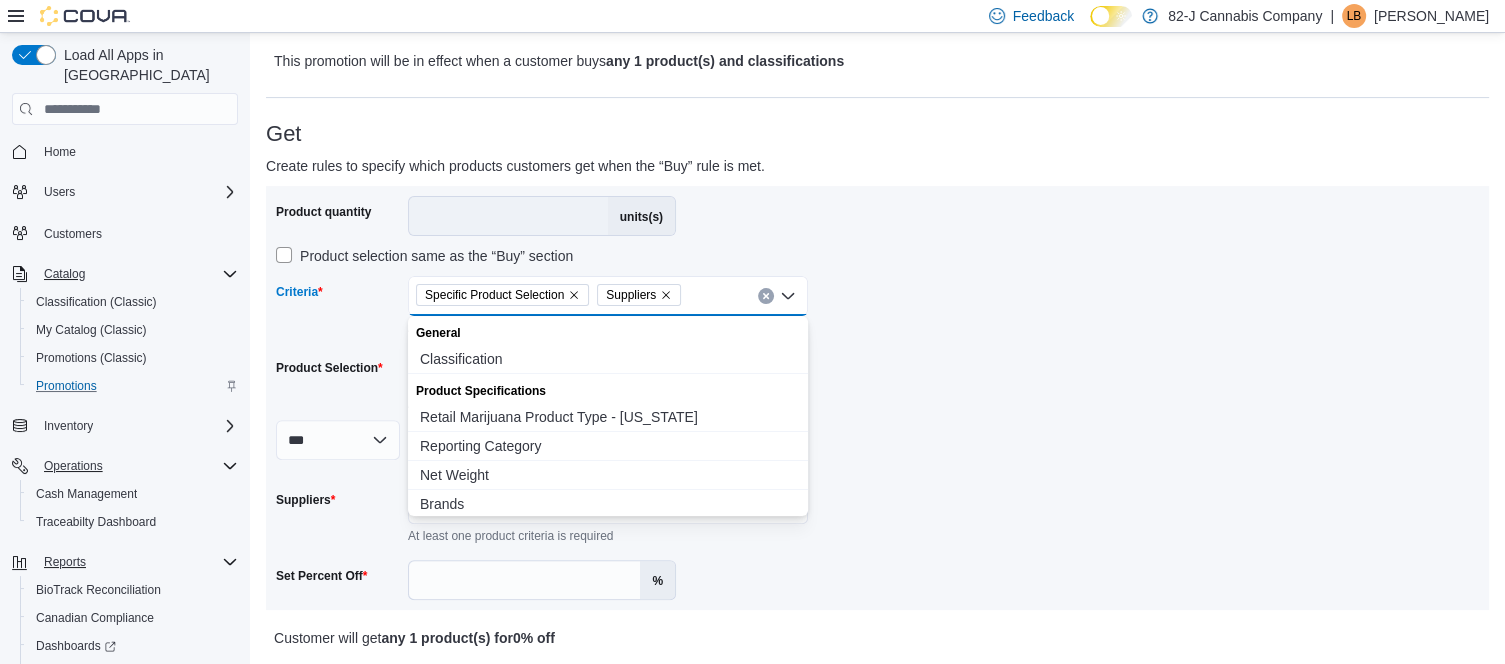 click 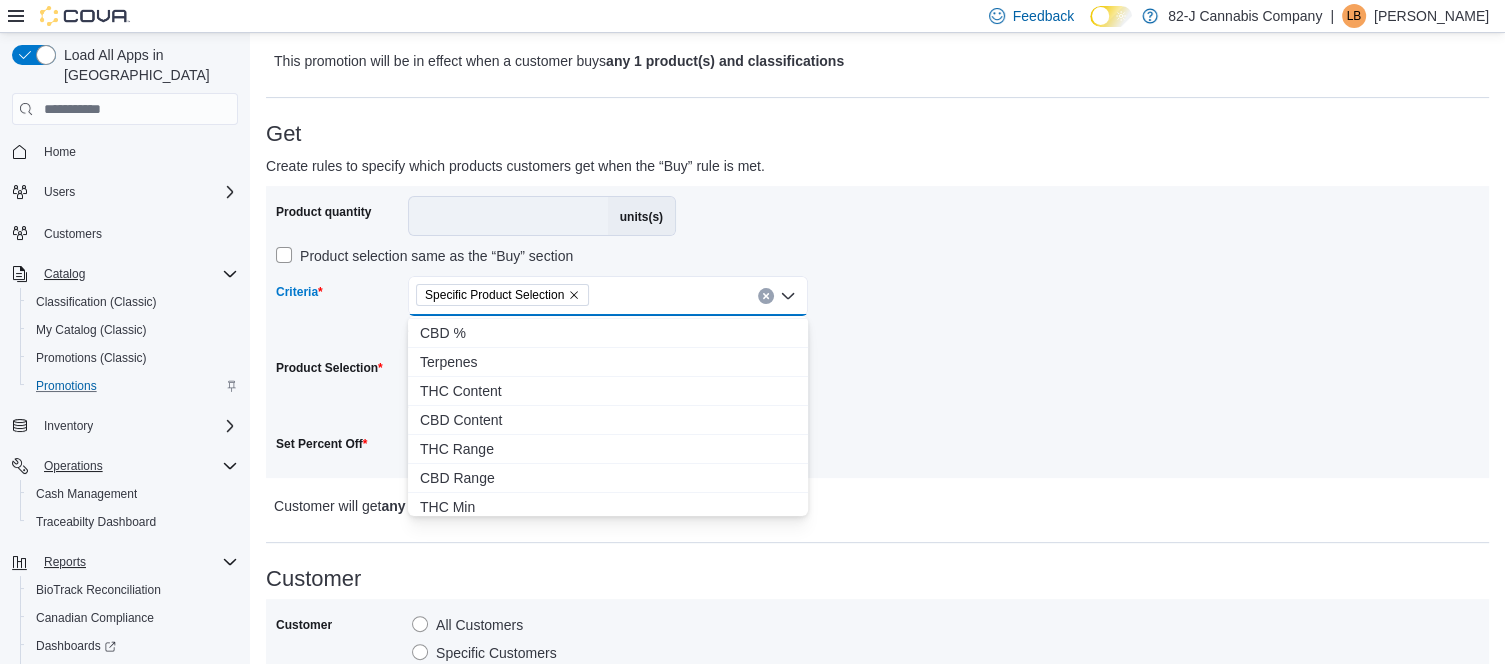 scroll, scrollTop: 260, scrollLeft: 0, axis: vertical 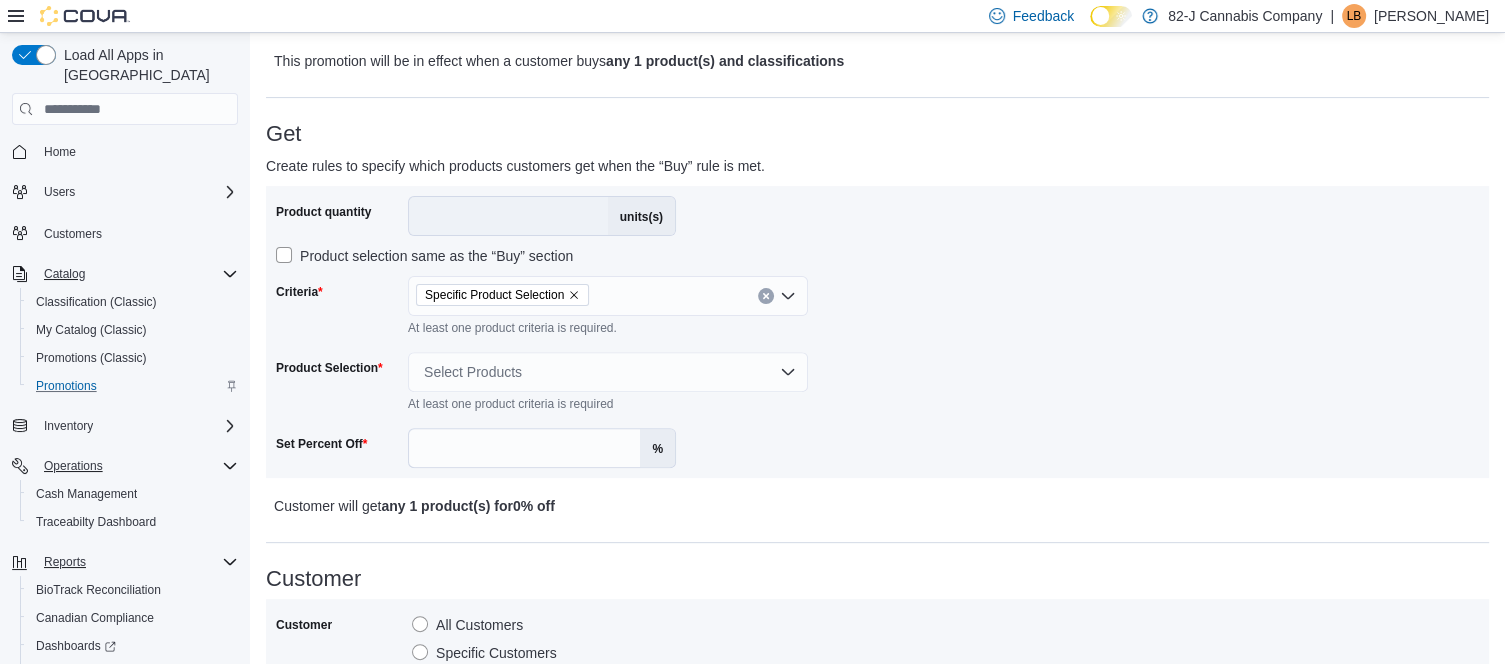 click on "Product quantity * units(s) Product selection same as the “Buy” section Criteria Specific Product Selection At least one product criteria is required. Product Selection Select Products At least one product criteria is required Set Percent Off %" at bounding box center [577, 332] 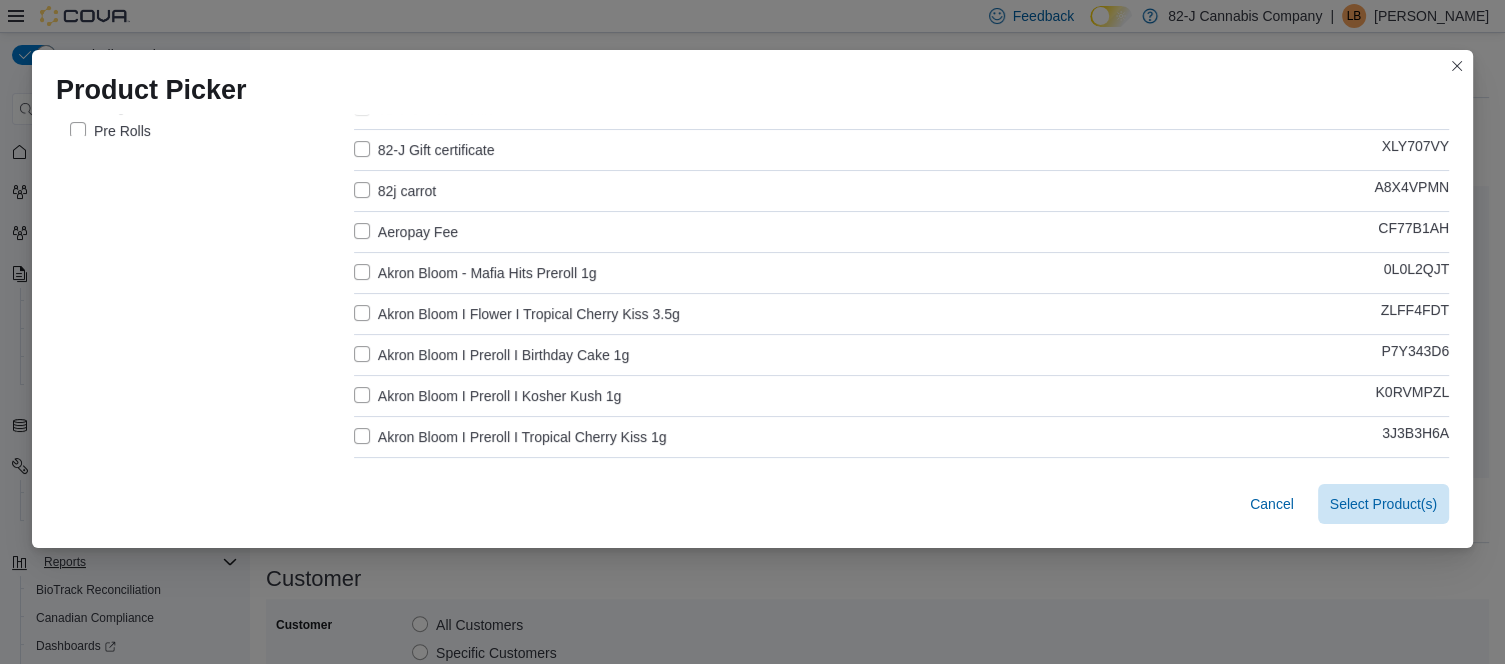 scroll, scrollTop: 320, scrollLeft: 0, axis: vertical 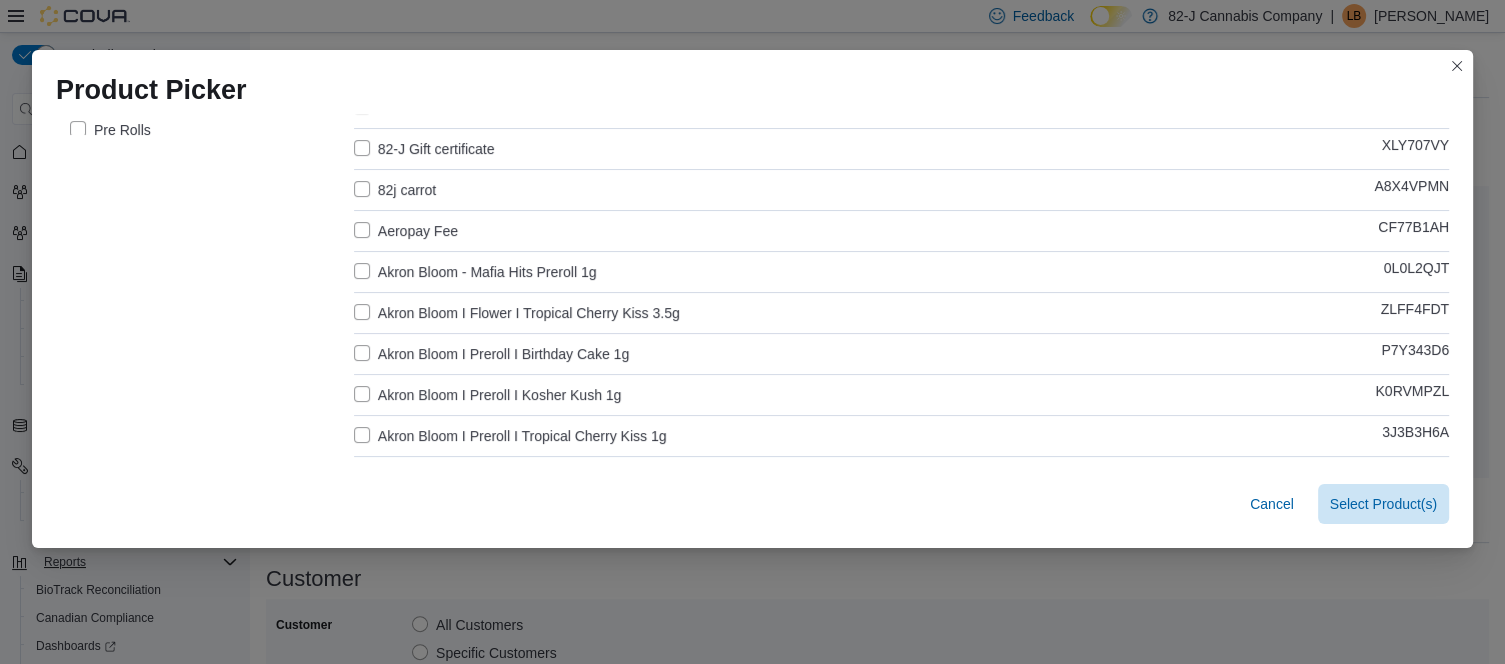 click on "Akron Bloom I Flower I Tropical Cherry Kiss 3.5g" at bounding box center [517, 313] 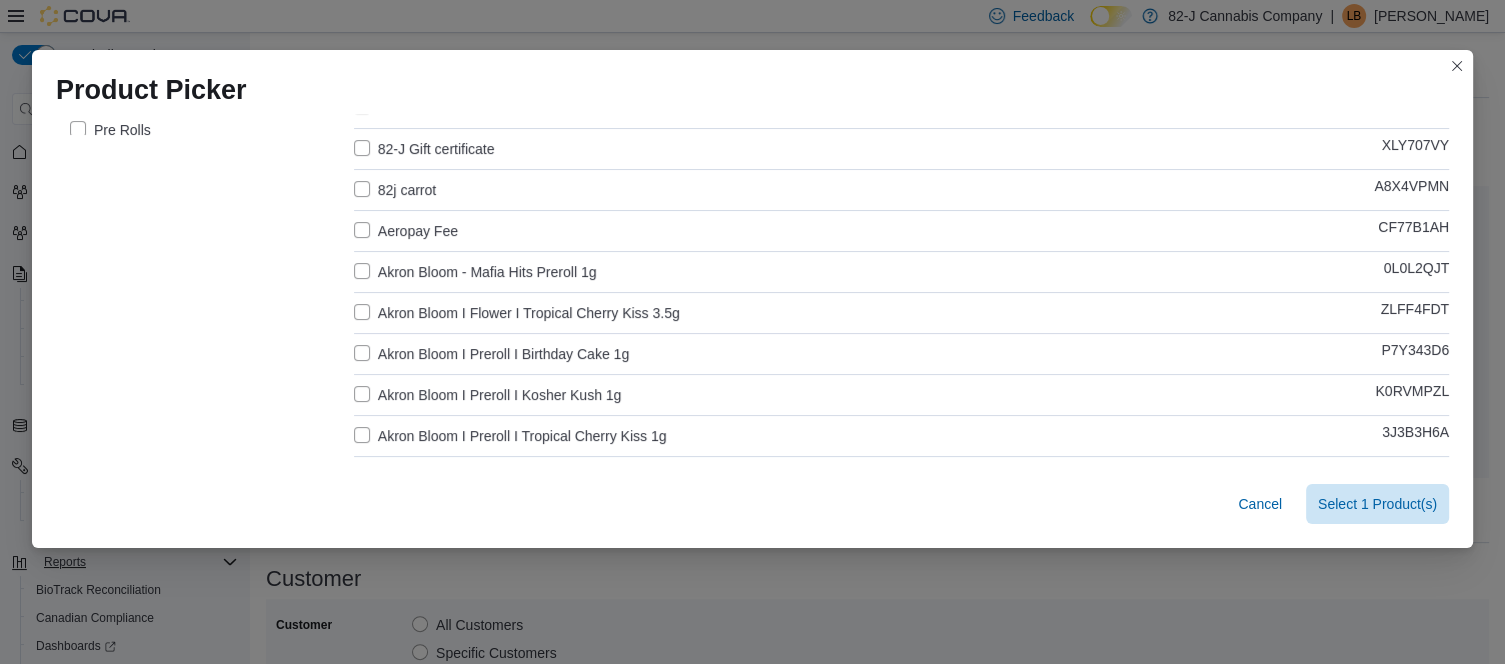 click on "Akron Bloom I Preroll I Birthday Cake 1g" at bounding box center (491, 354) 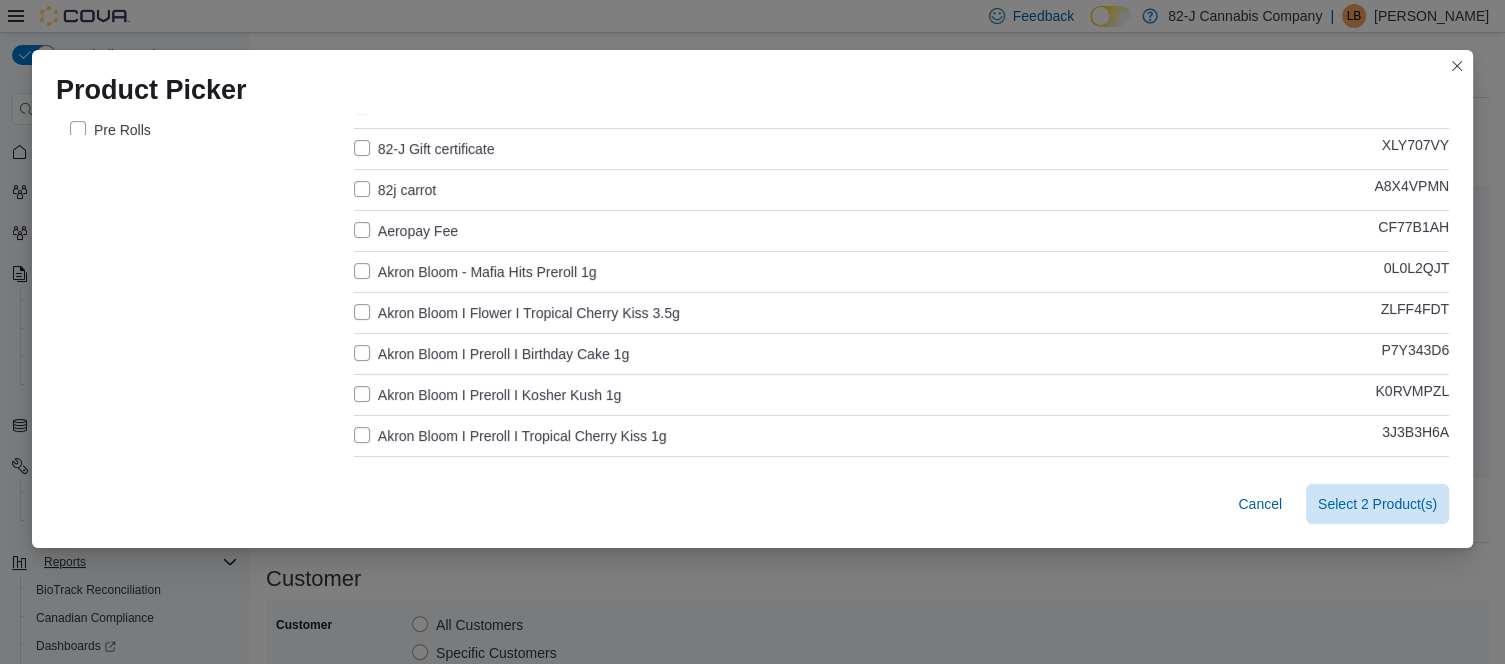 click on "Akron Bloom I Flower I Tropical Cherry Kiss 3.5g" at bounding box center (517, 313) 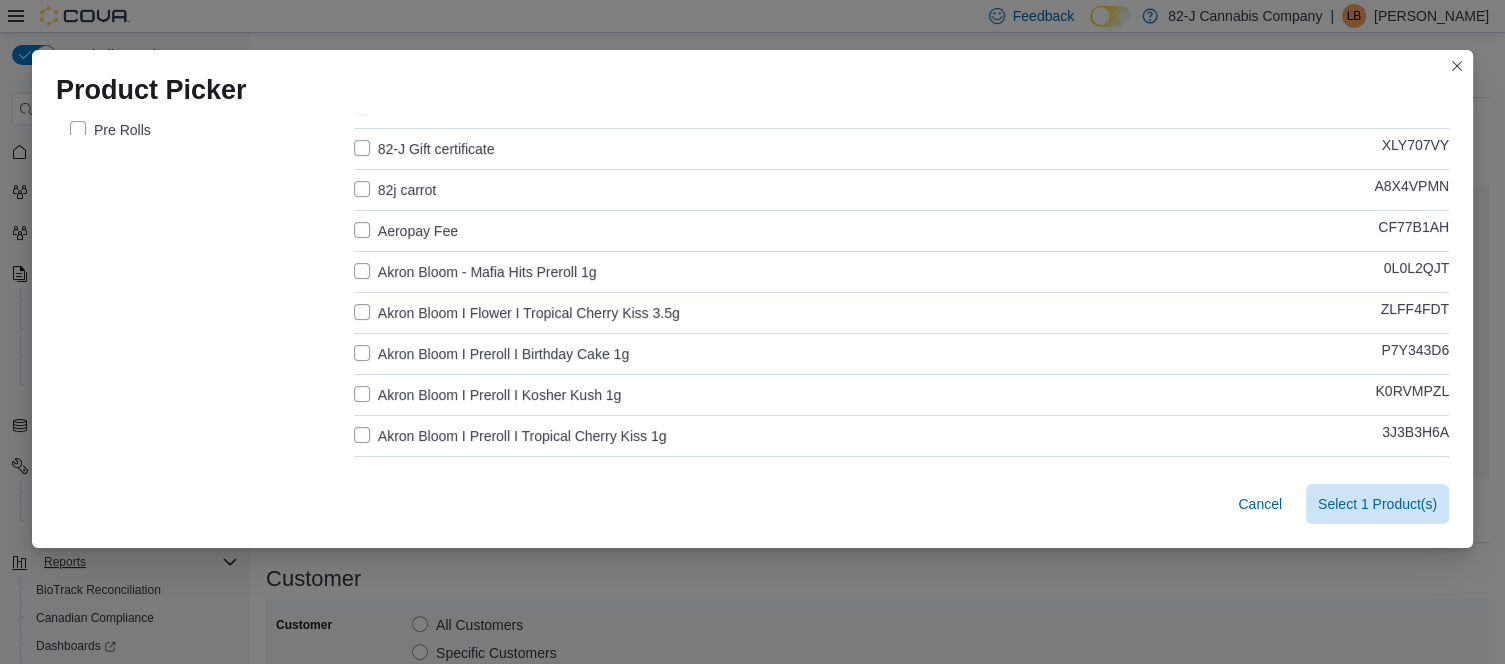 click on "Akron Bloom I Preroll I Tropical Cherry Kiss 1g" at bounding box center [510, 436] 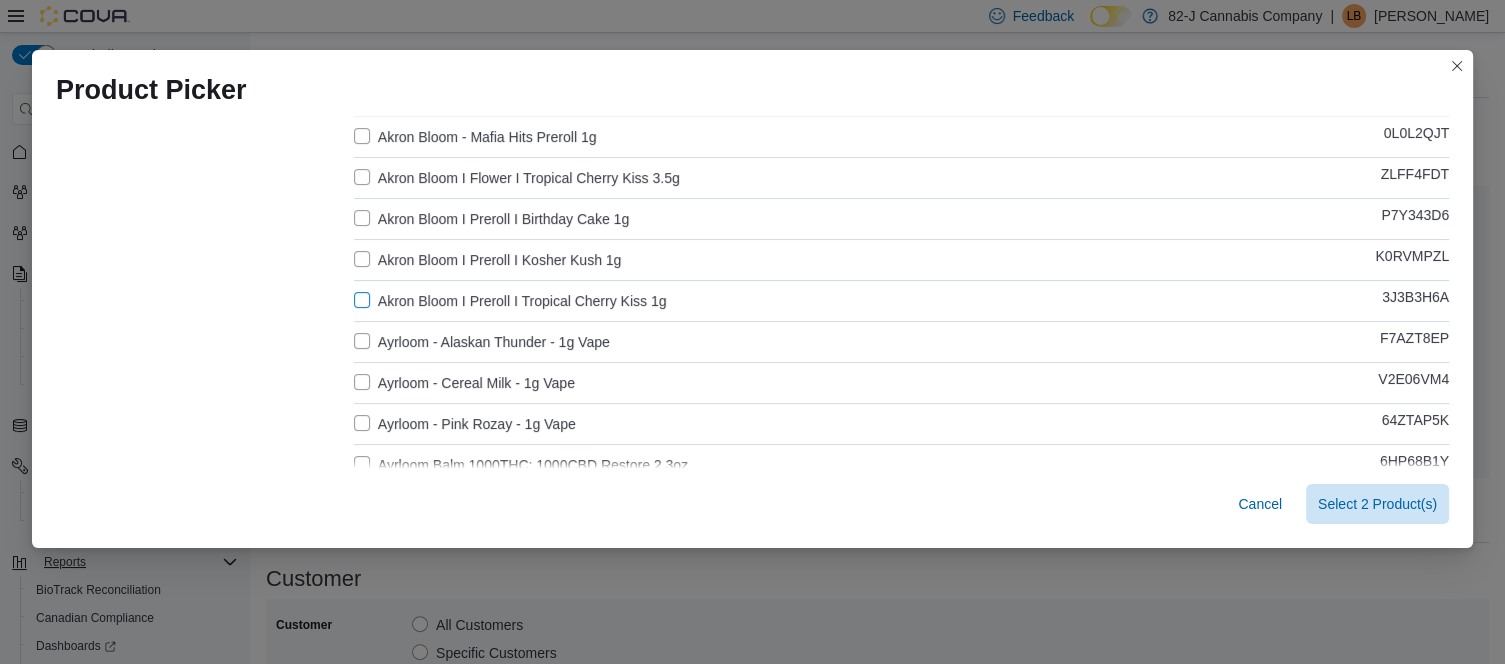 scroll, scrollTop: 456, scrollLeft: 0, axis: vertical 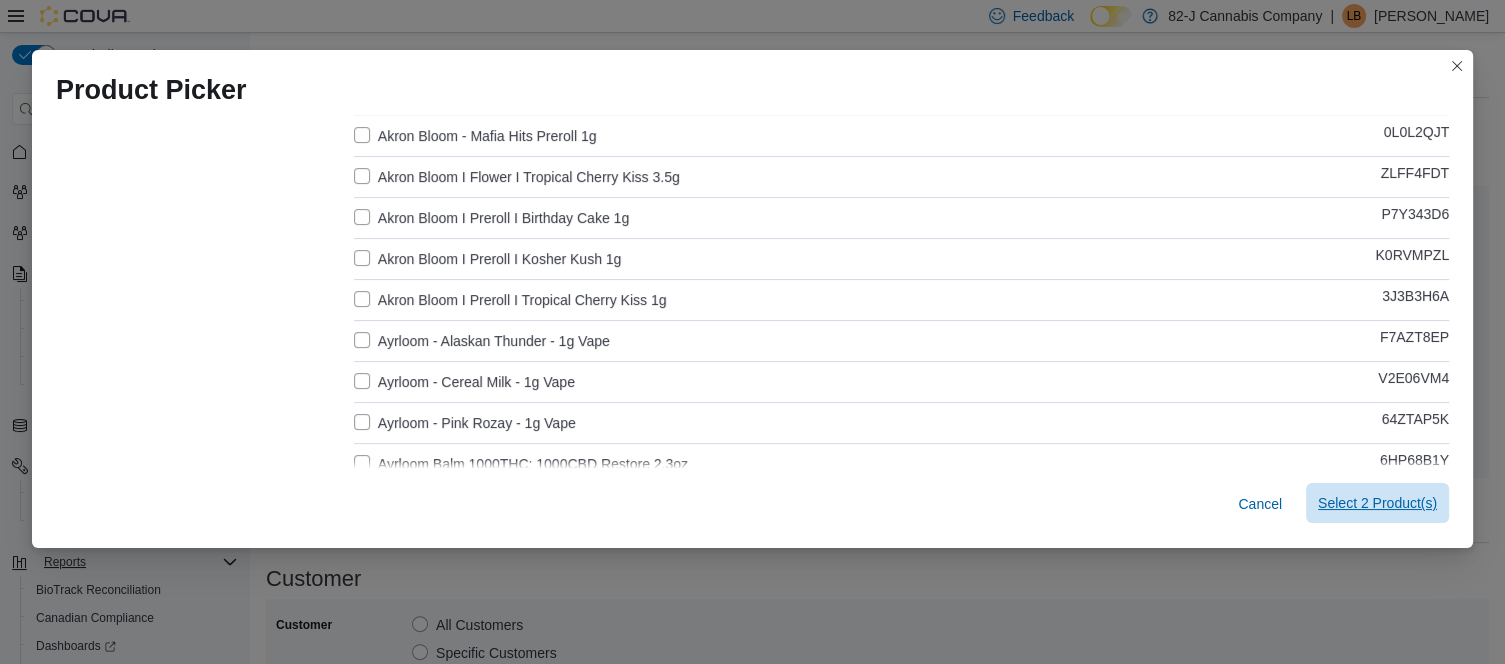 click on "Select 2 Product(s)" at bounding box center [1377, 503] 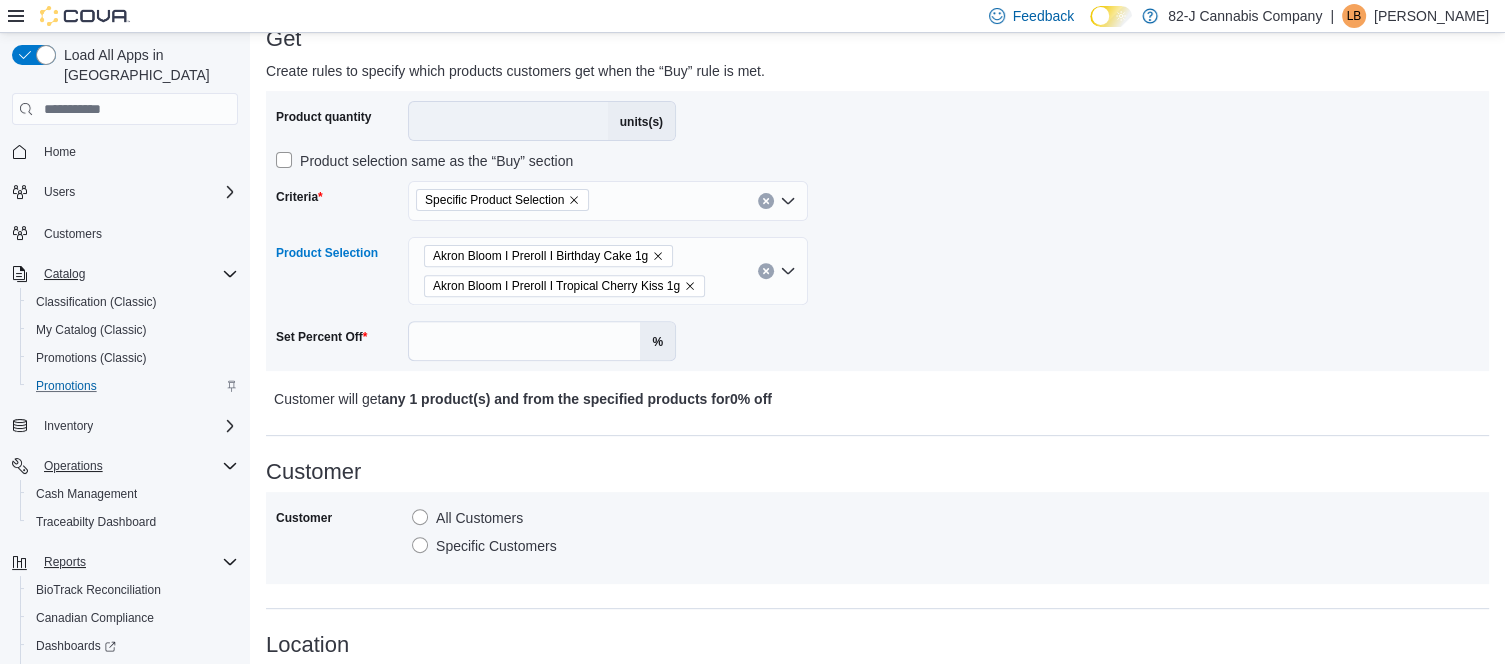 scroll, scrollTop: 699, scrollLeft: 0, axis: vertical 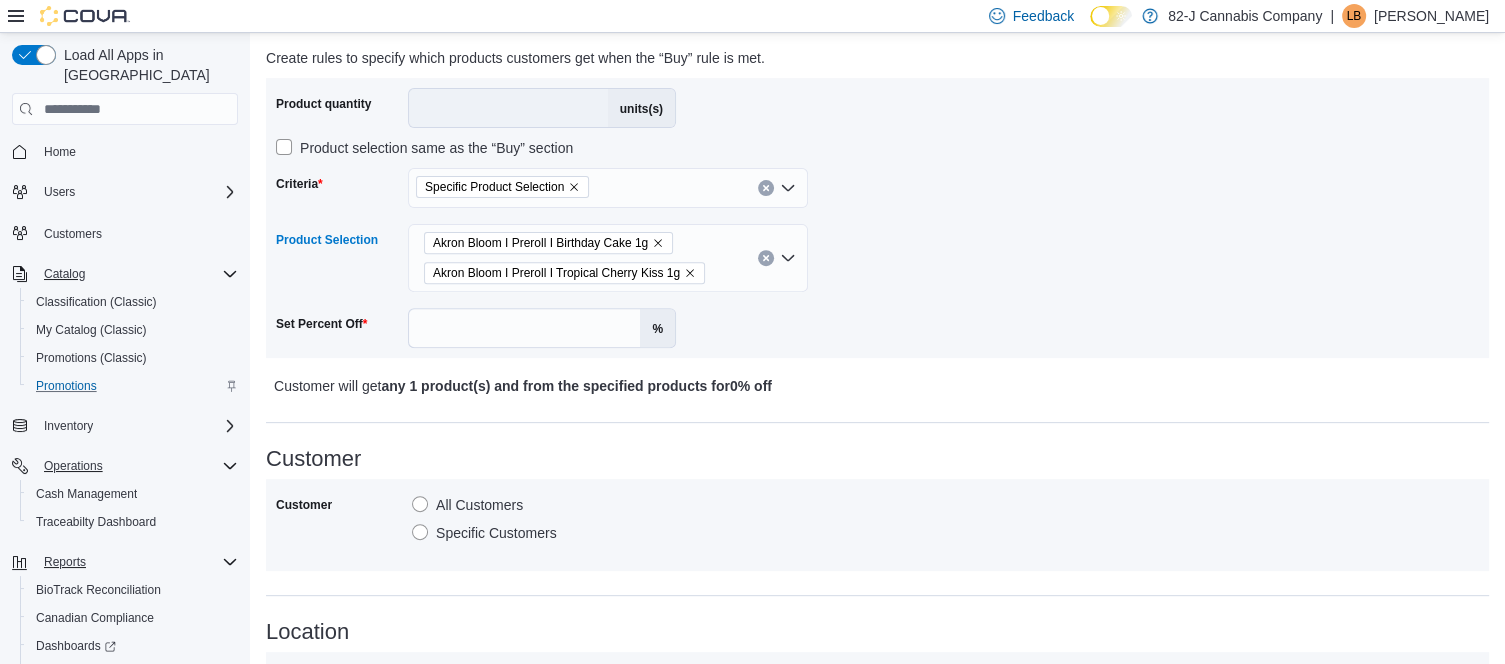 click on "%" at bounding box center (657, 328) 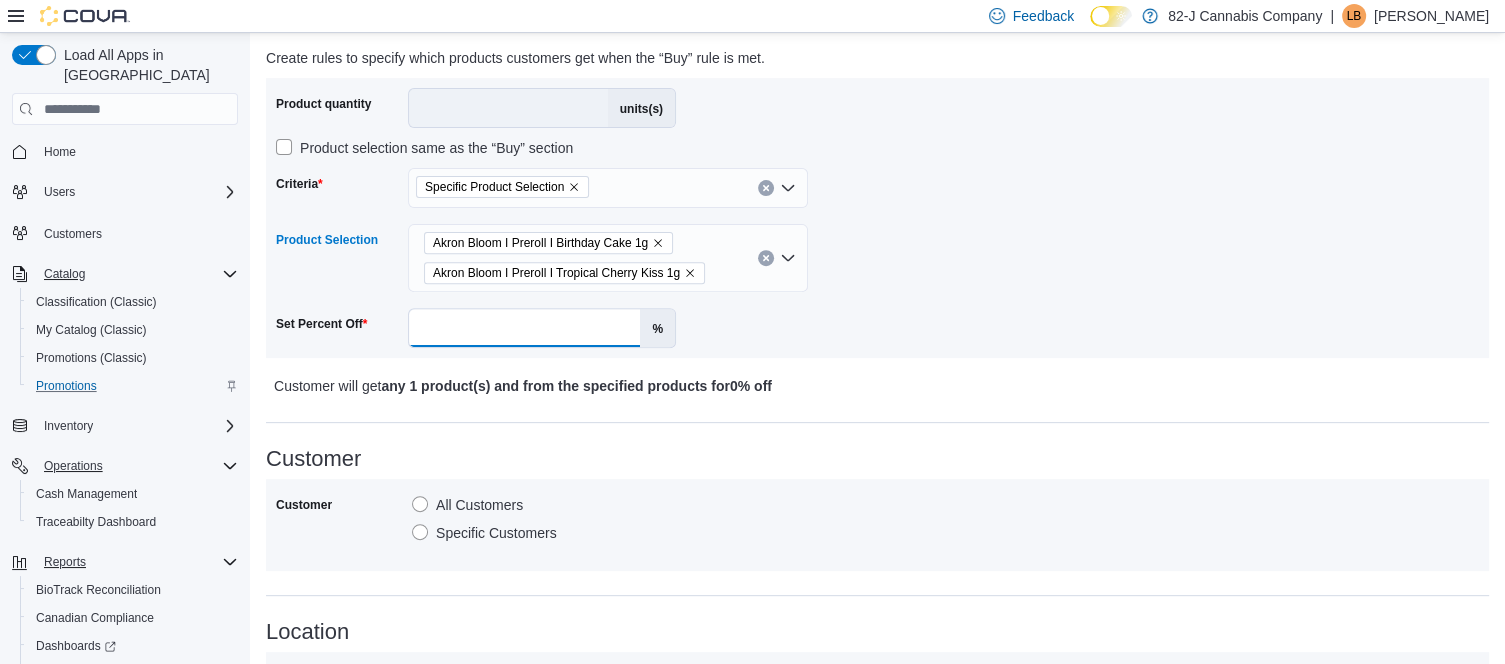 click on "Set Percent Off" at bounding box center [524, 328] 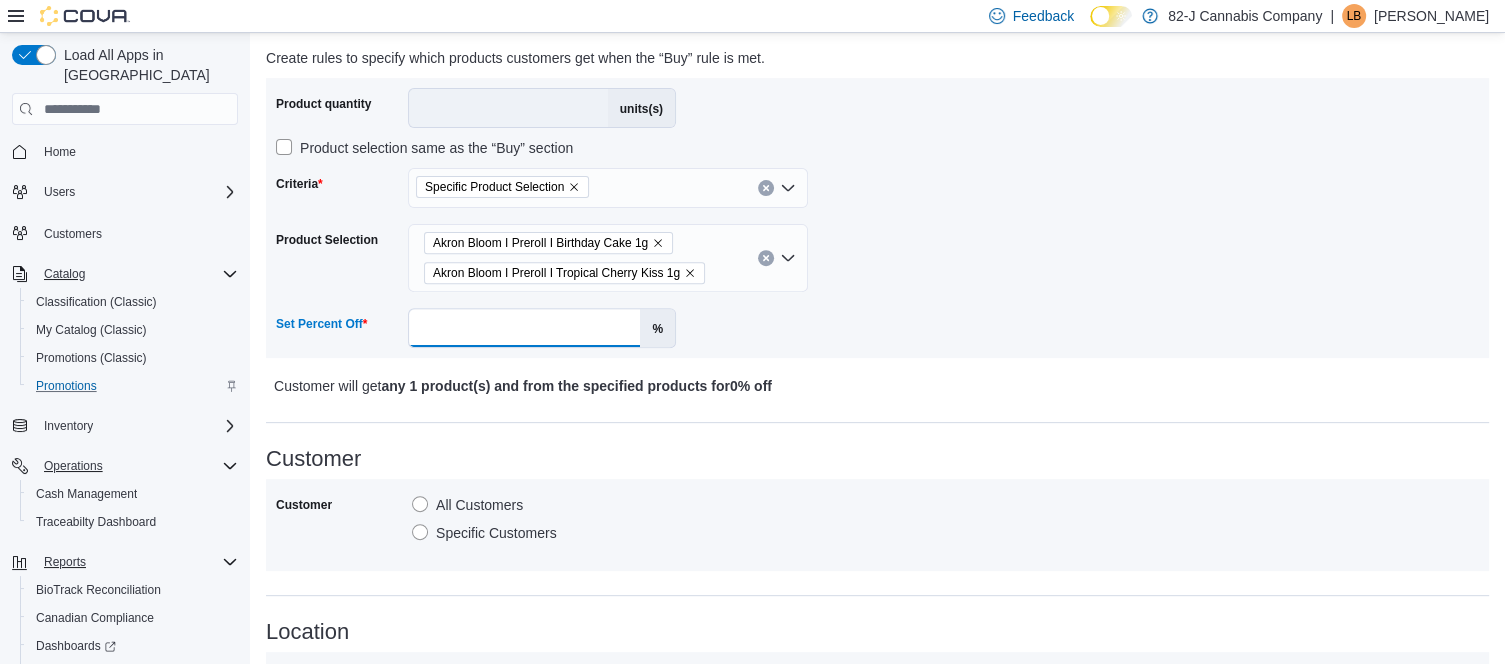 type on "**" 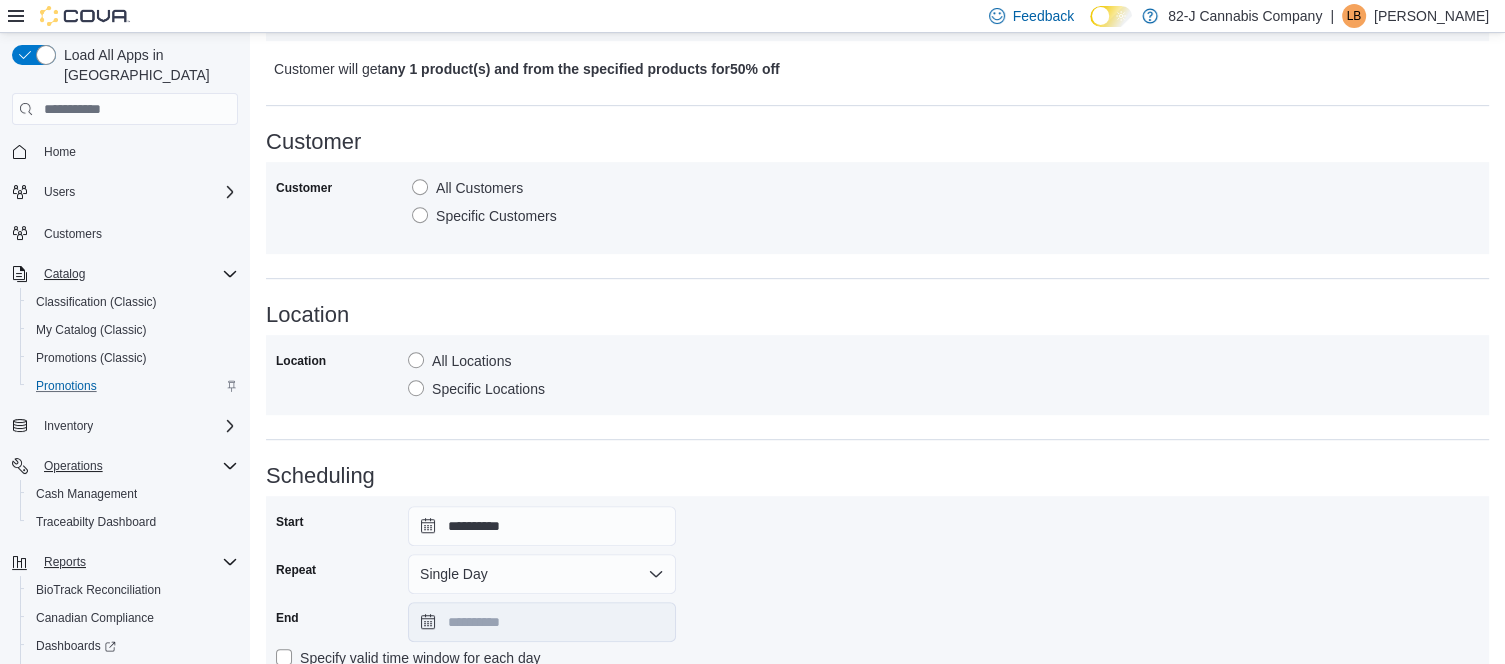 scroll, scrollTop: 1160, scrollLeft: 0, axis: vertical 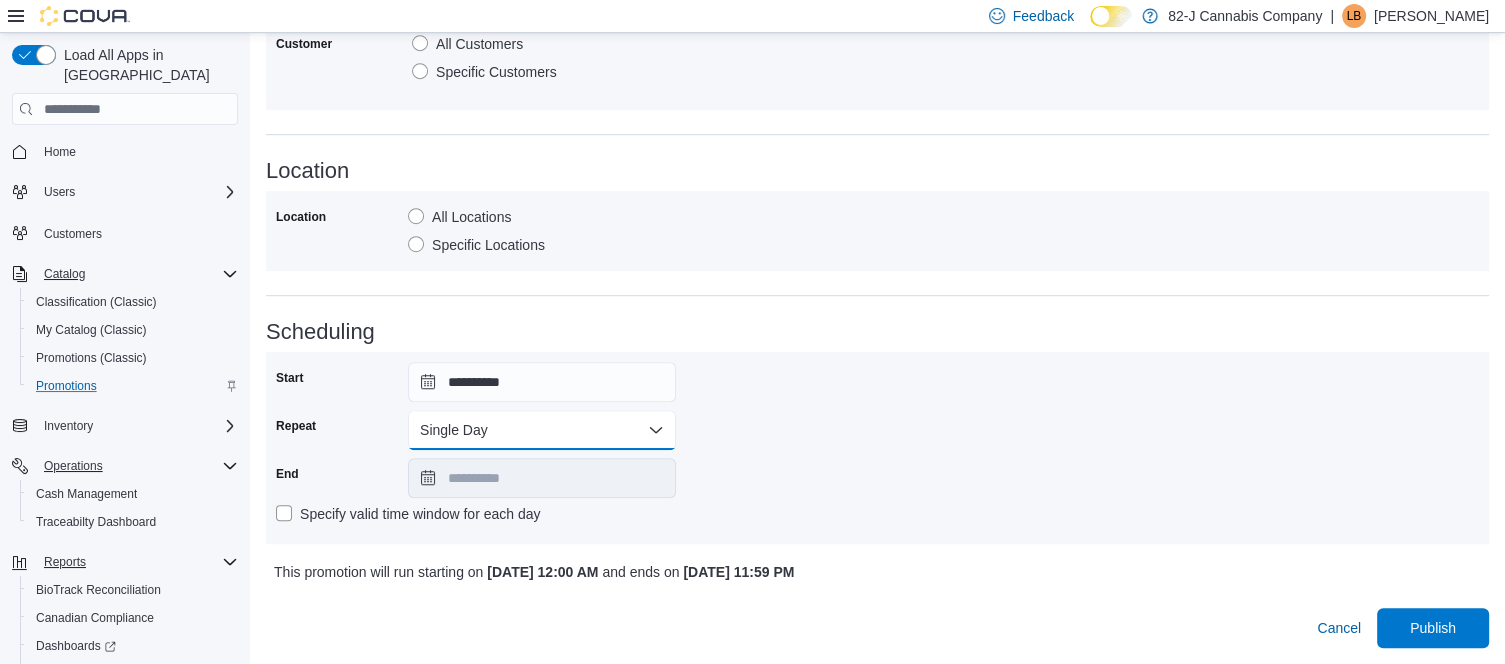 click on "Single Day" at bounding box center [542, 430] 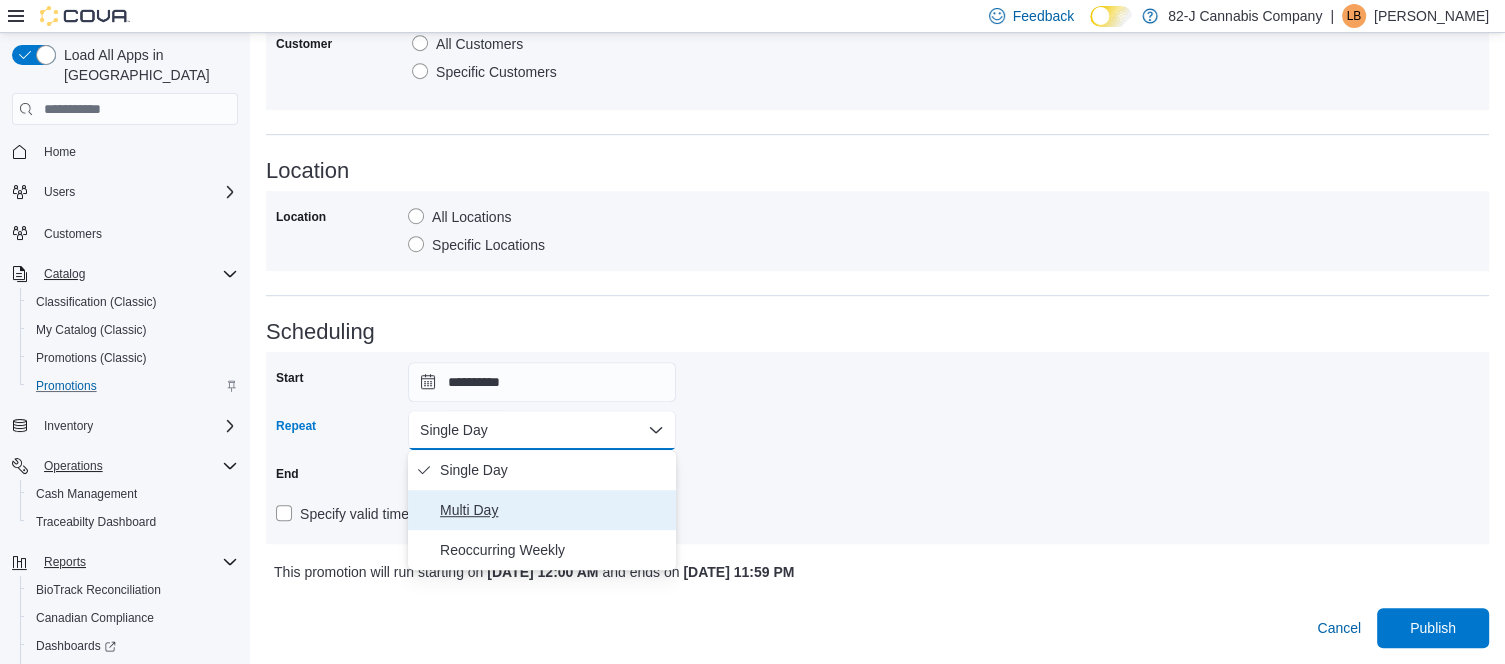 click on "Multi Day" at bounding box center (542, 510) 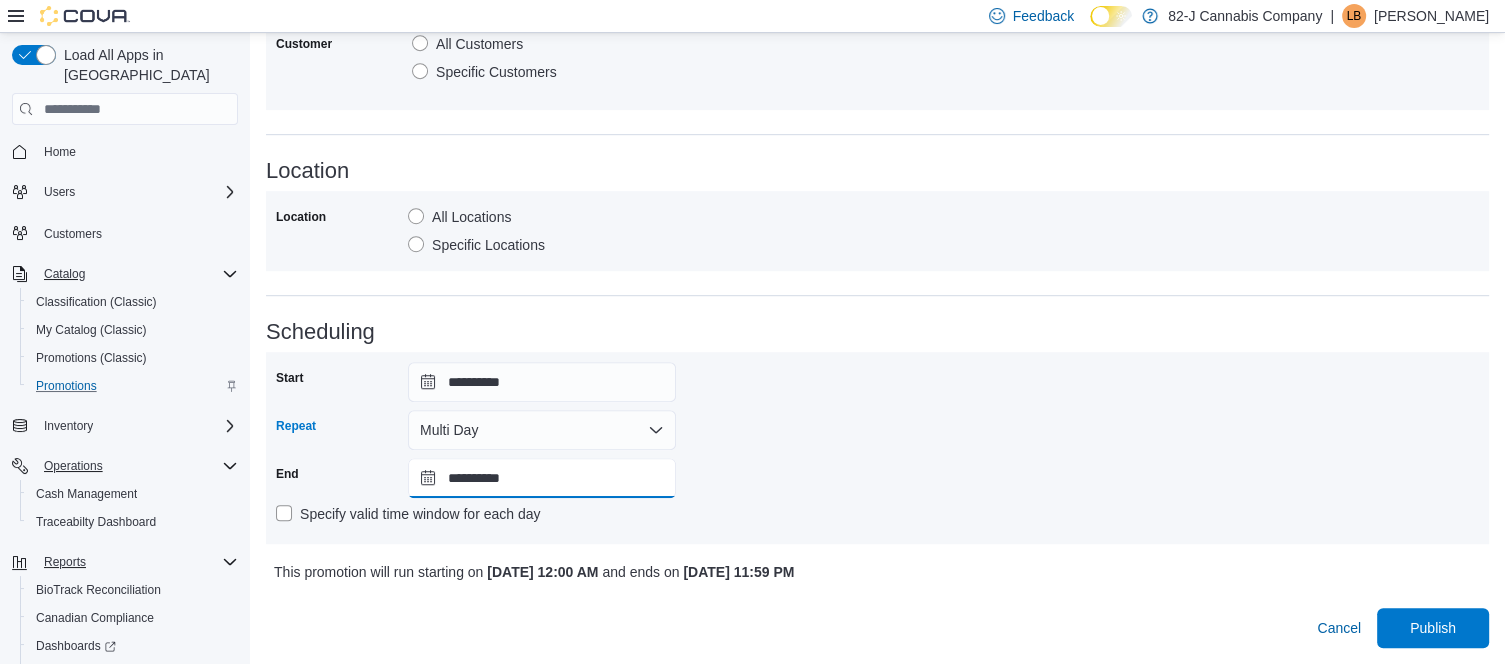 click on "**********" at bounding box center (542, 478) 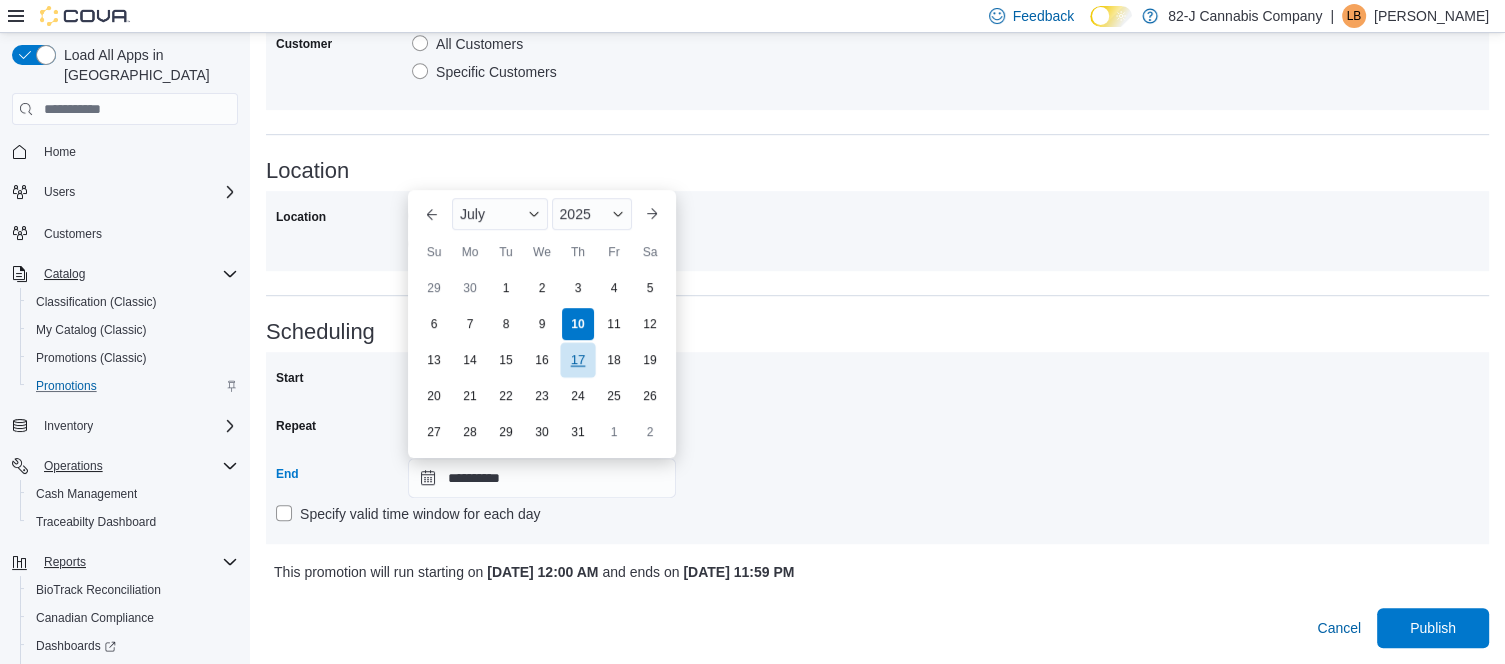 click on "17" at bounding box center (577, 360) 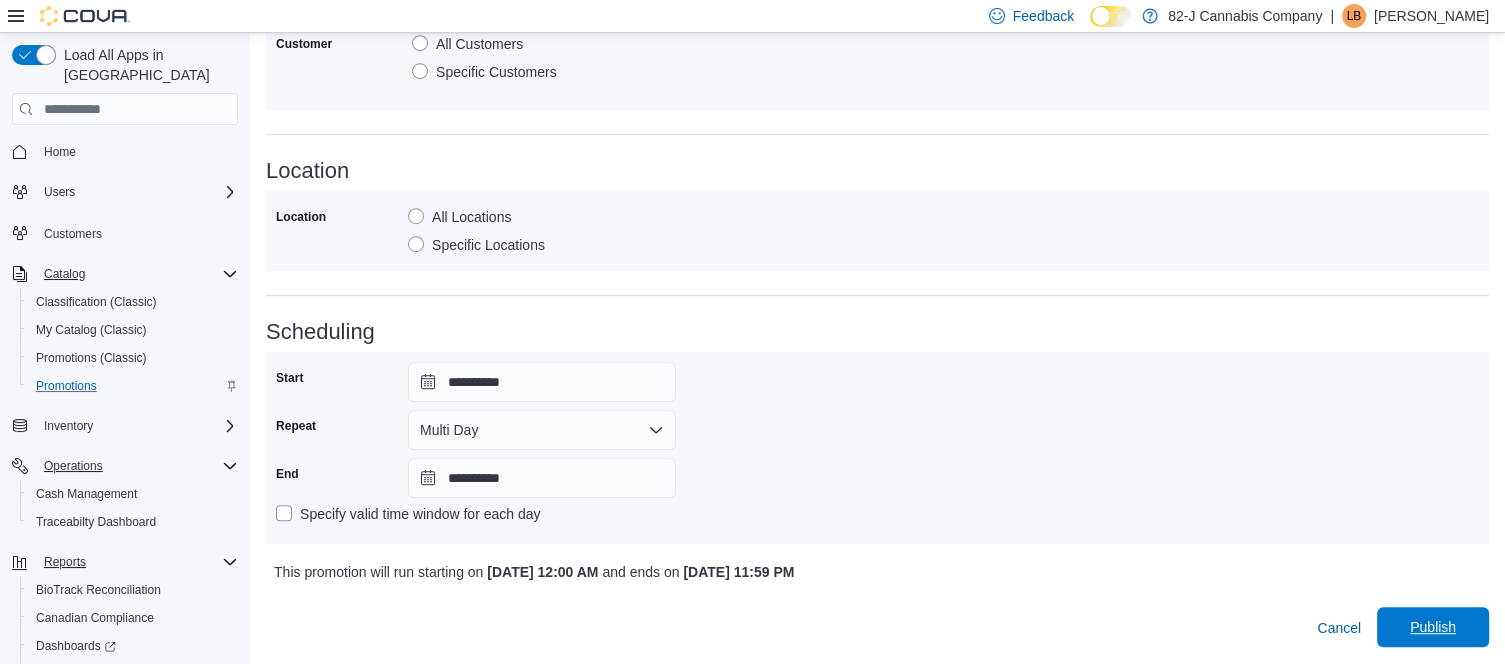 click on "Publish" at bounding box center (1433, 627) 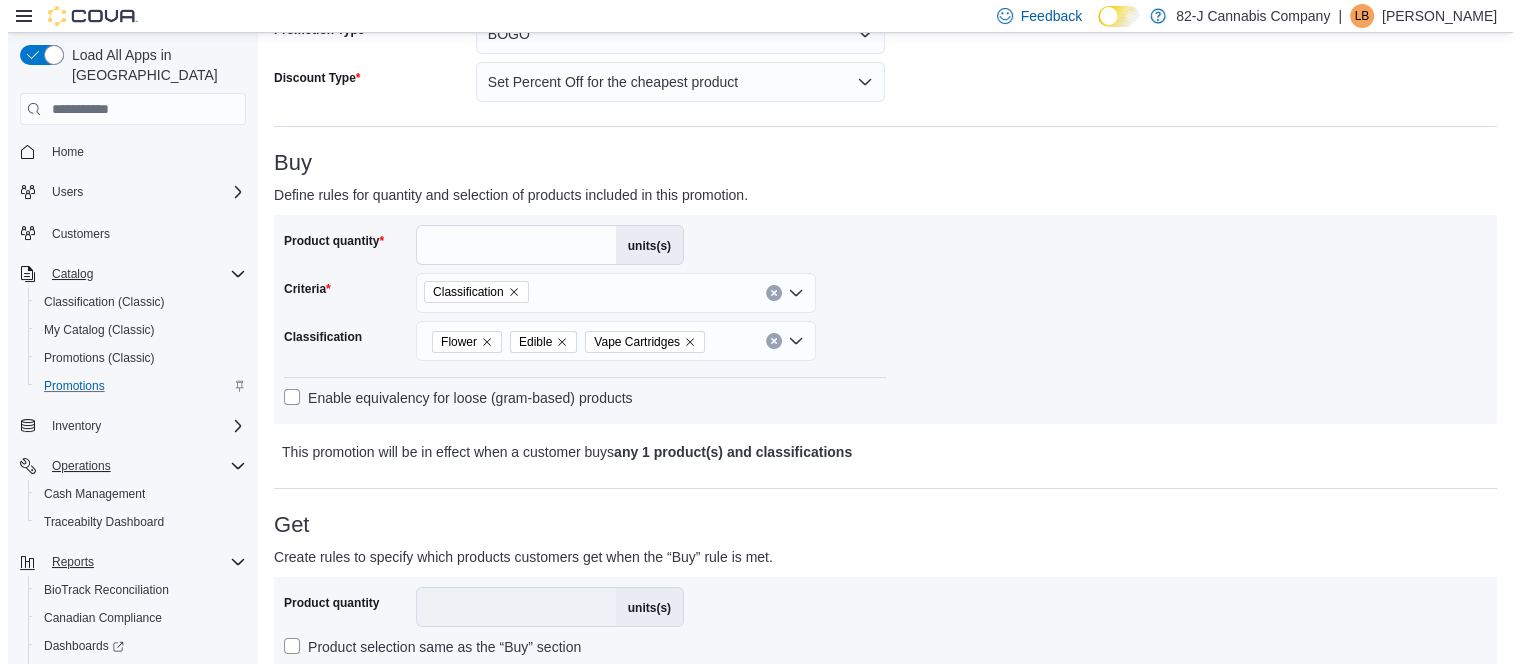 scroll, scrollTop: 0, scrollLeft: 0, axis: both 